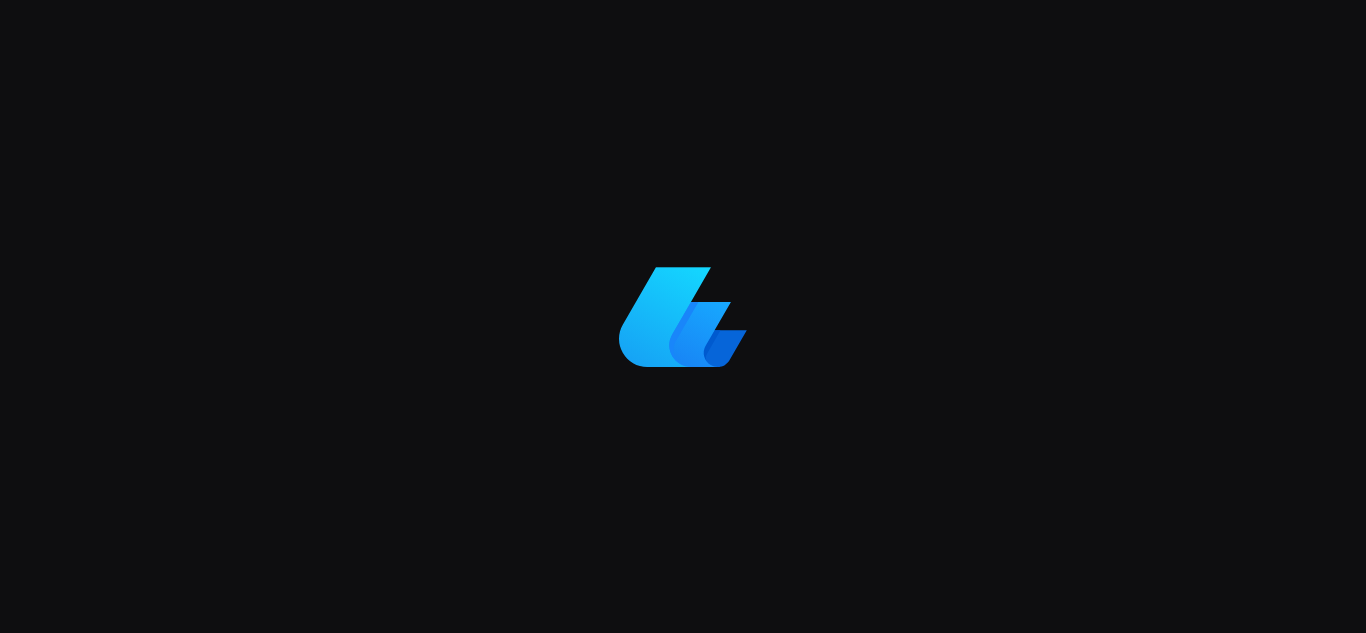 scroll, scrollTop: 0, scrollLeft: 0, axis: both 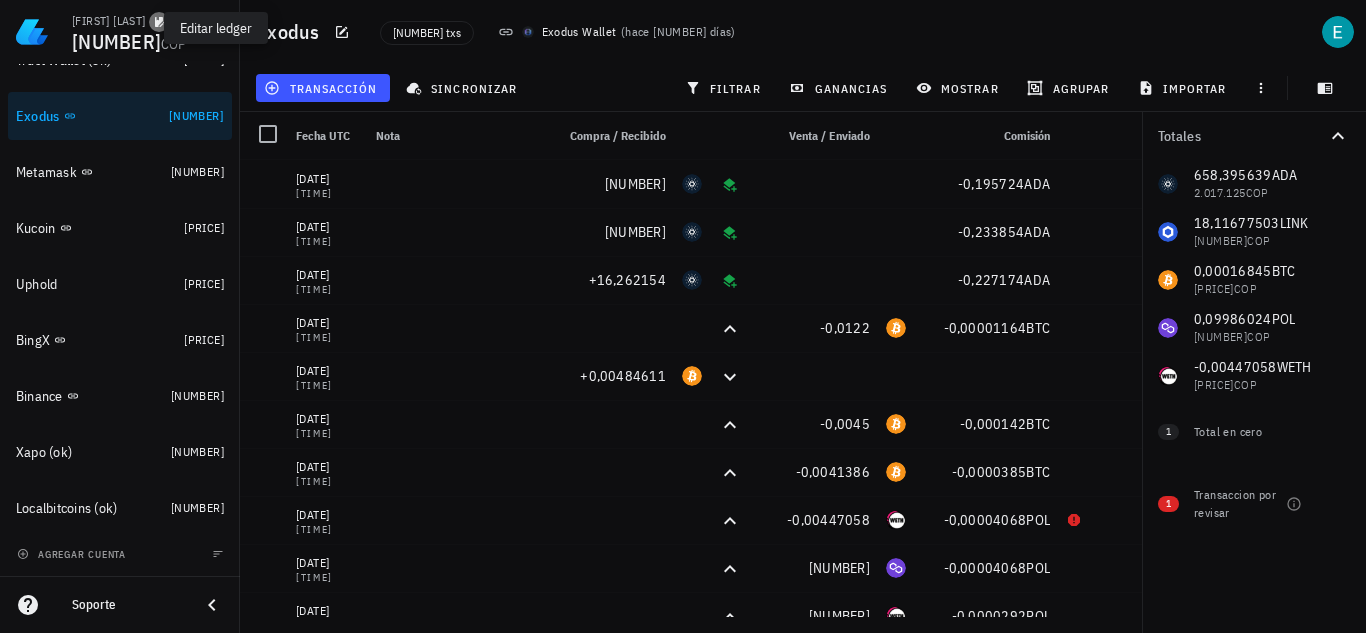 click 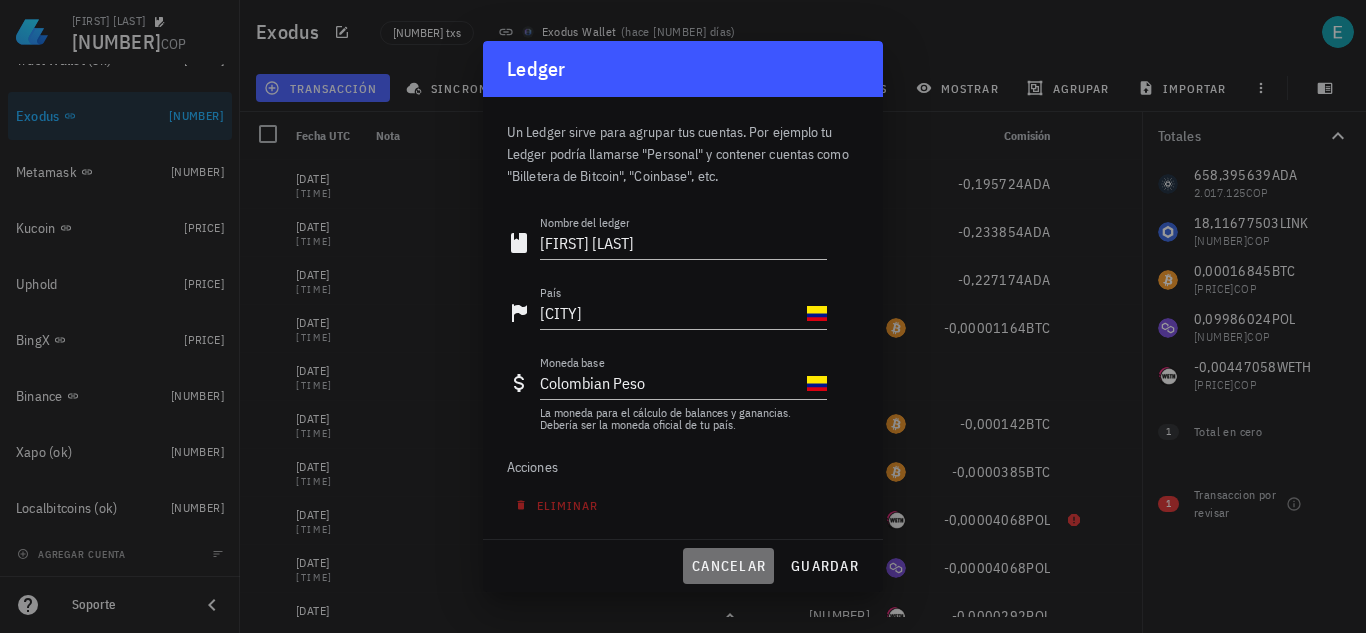 click on "cancelar" at bounding box center [728, 566] 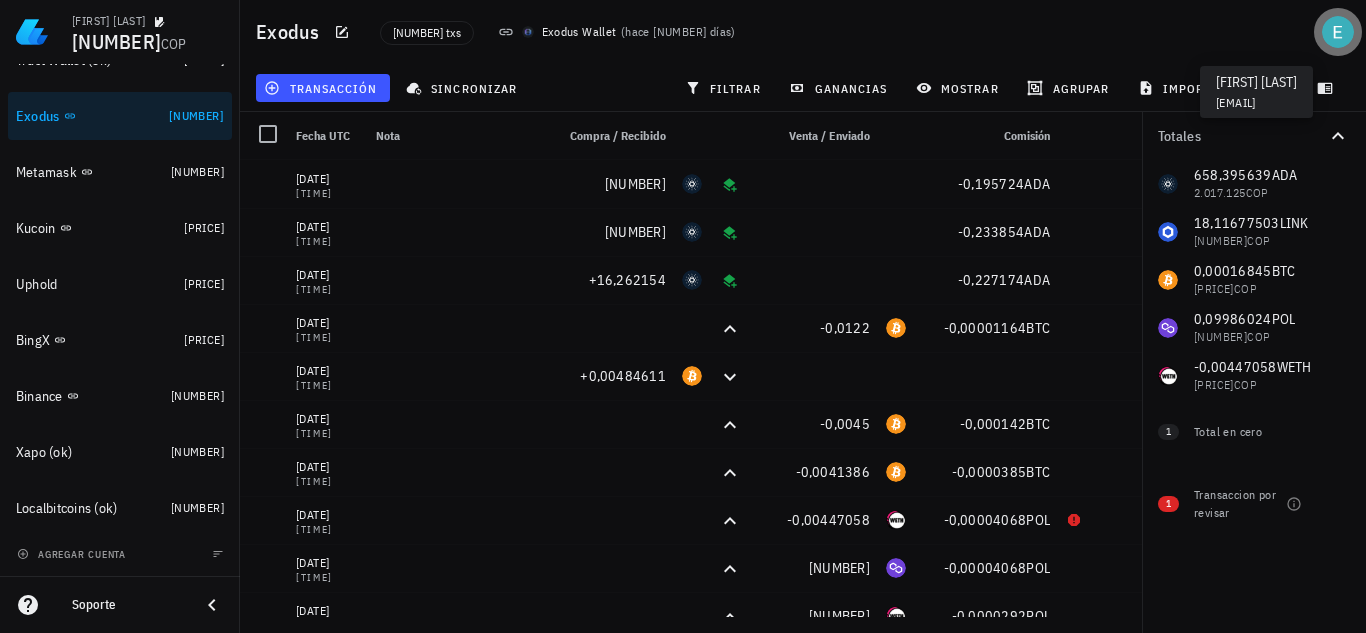 click at bounding box center [1338, 32] 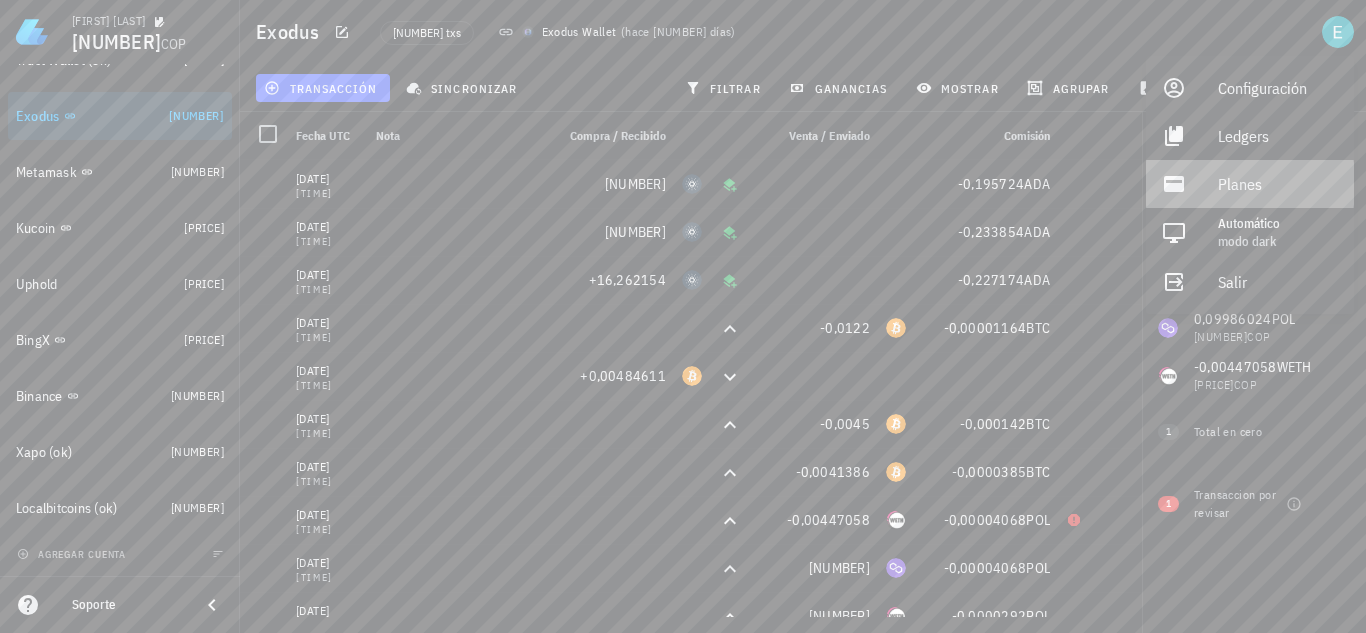 click on "Planes" at bounding box center (1278, 184) 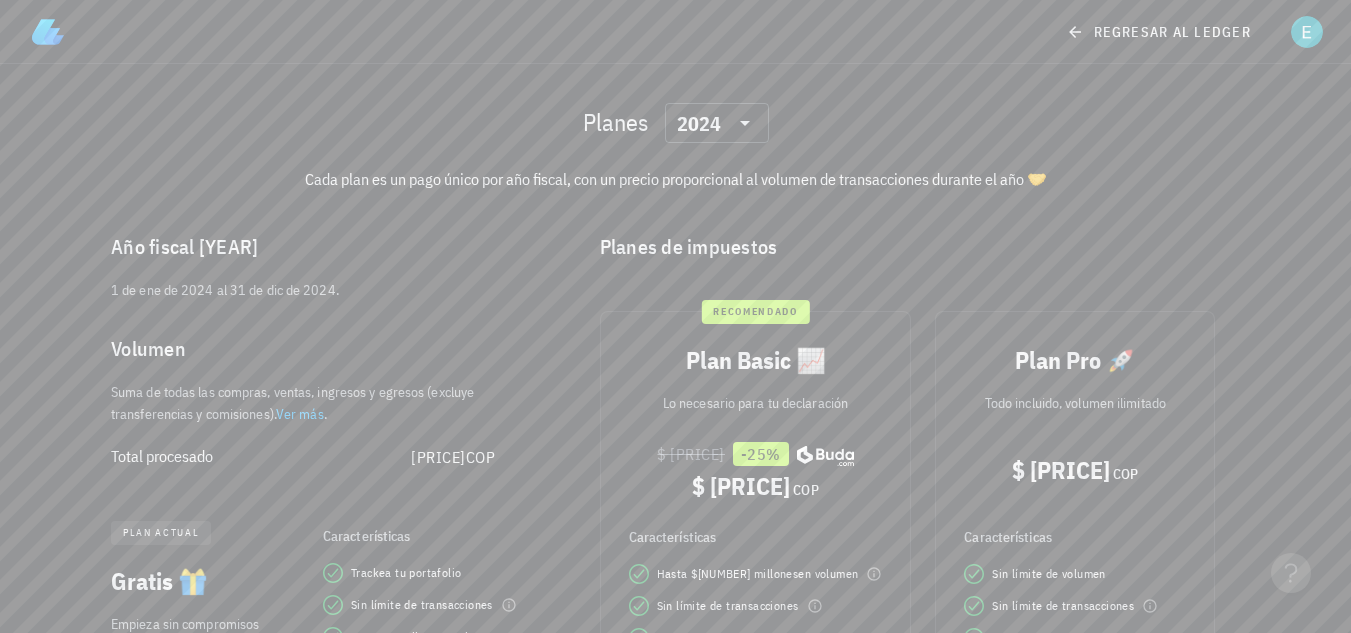 scroll, scrollTop: 8, scrollLeft: 0, axis: vertical 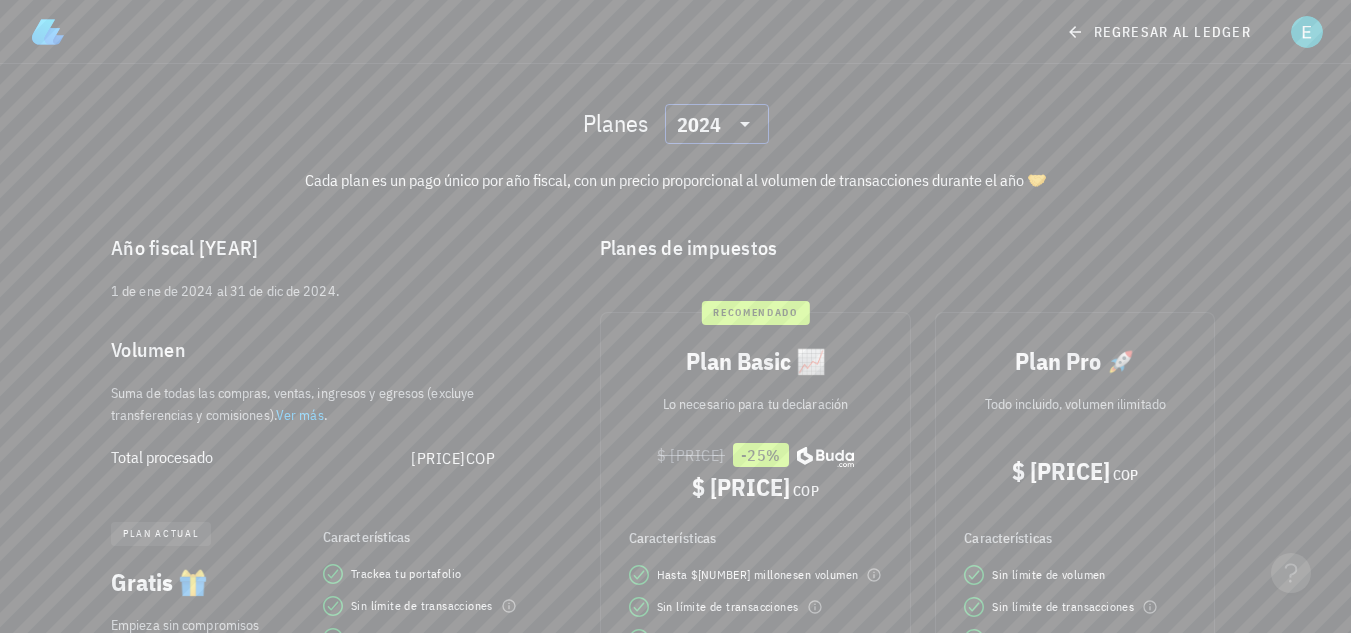 click 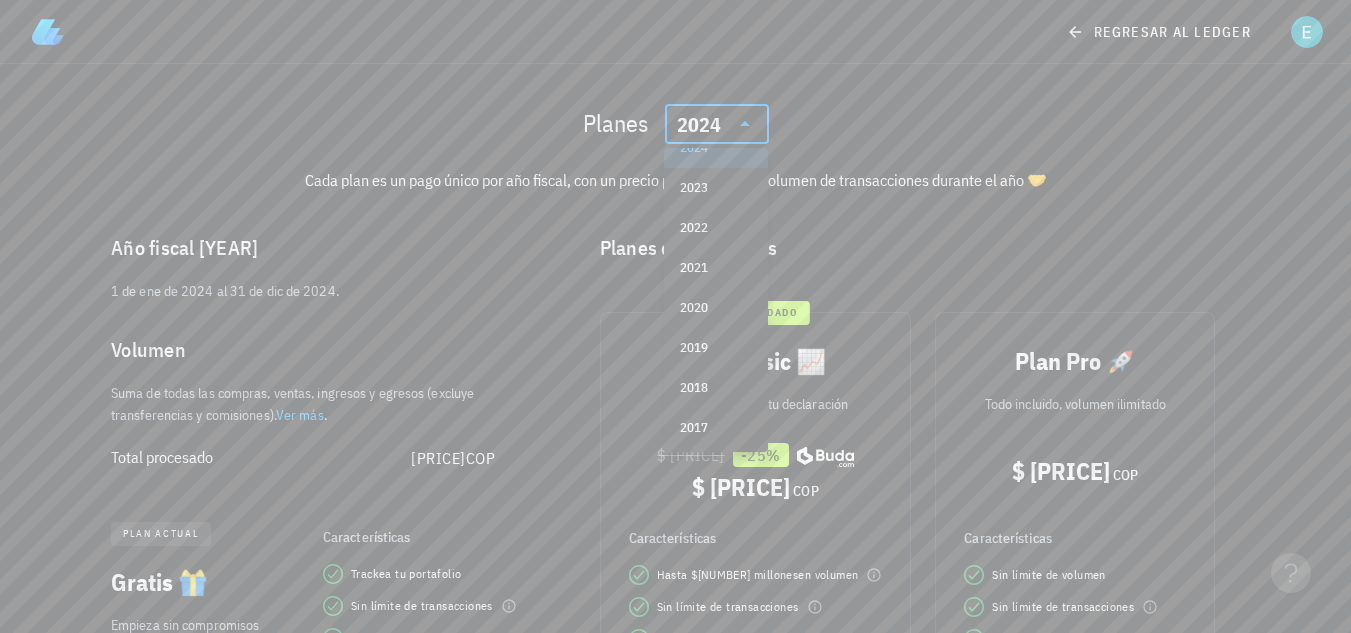 scroll, scrollTop: 112, scrollLeft: 0, axis: vertical 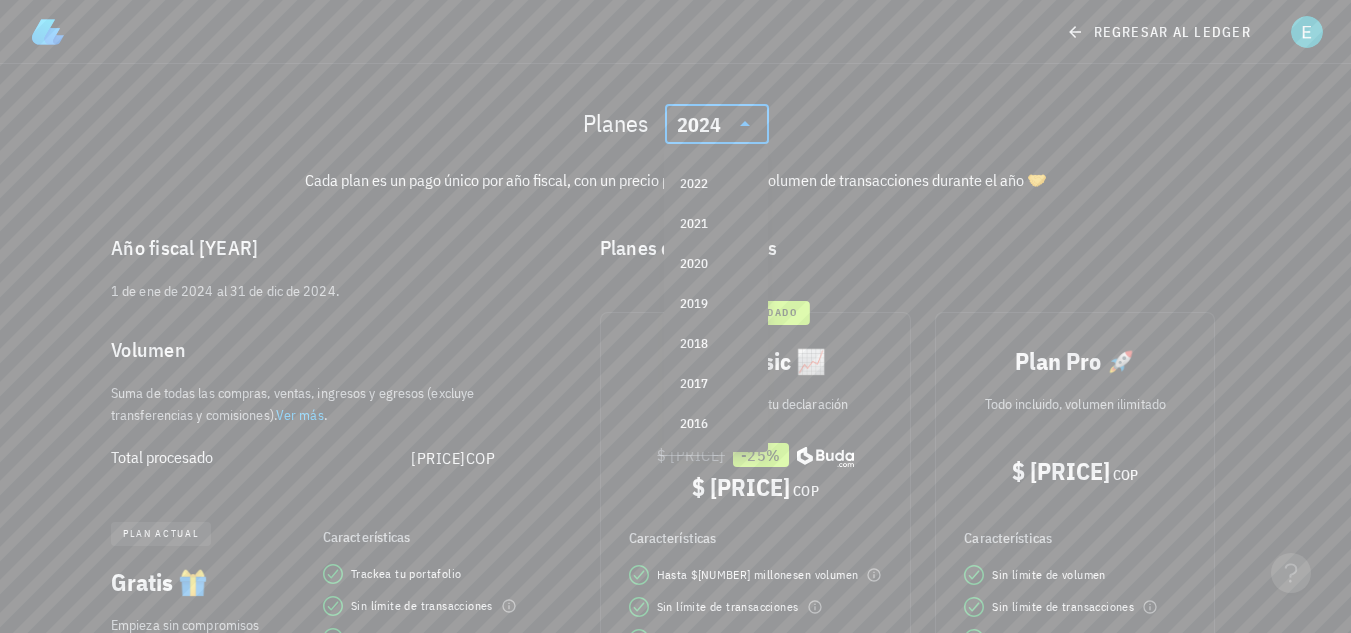 click on "Planes
​ [YEAR]" at bounding box center (675, 124) 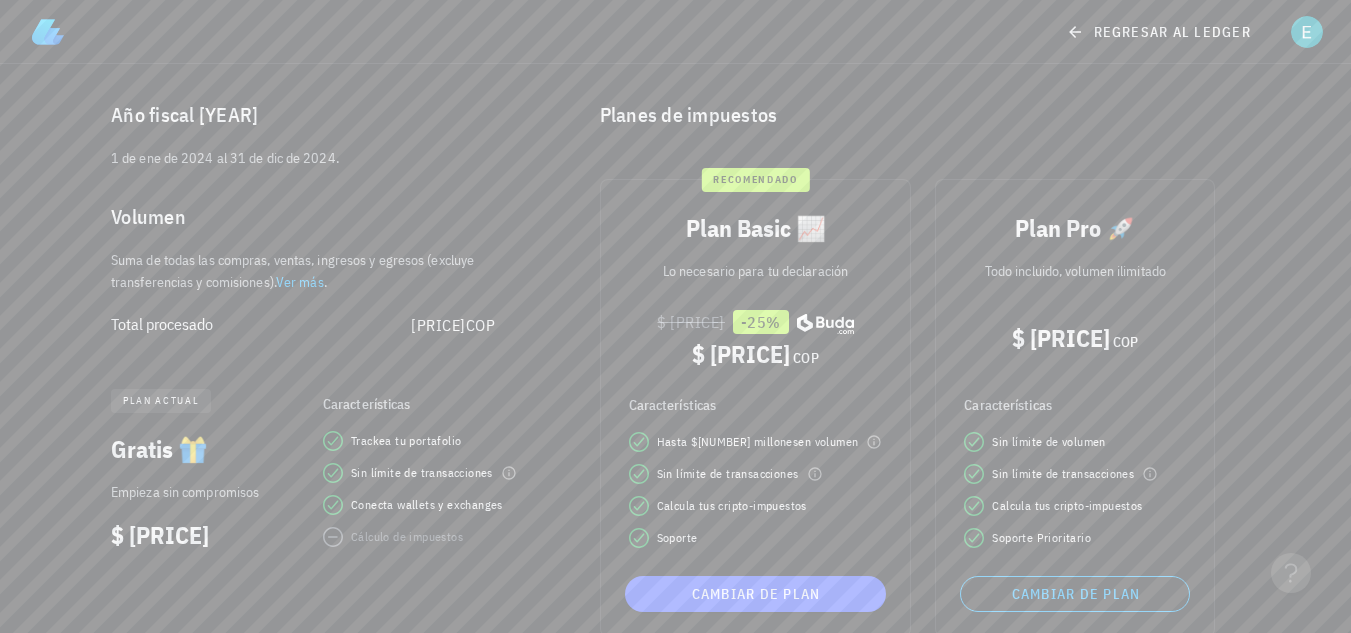 scroll, scrollTop: 173, scrollLeft: 0, axis: vertical 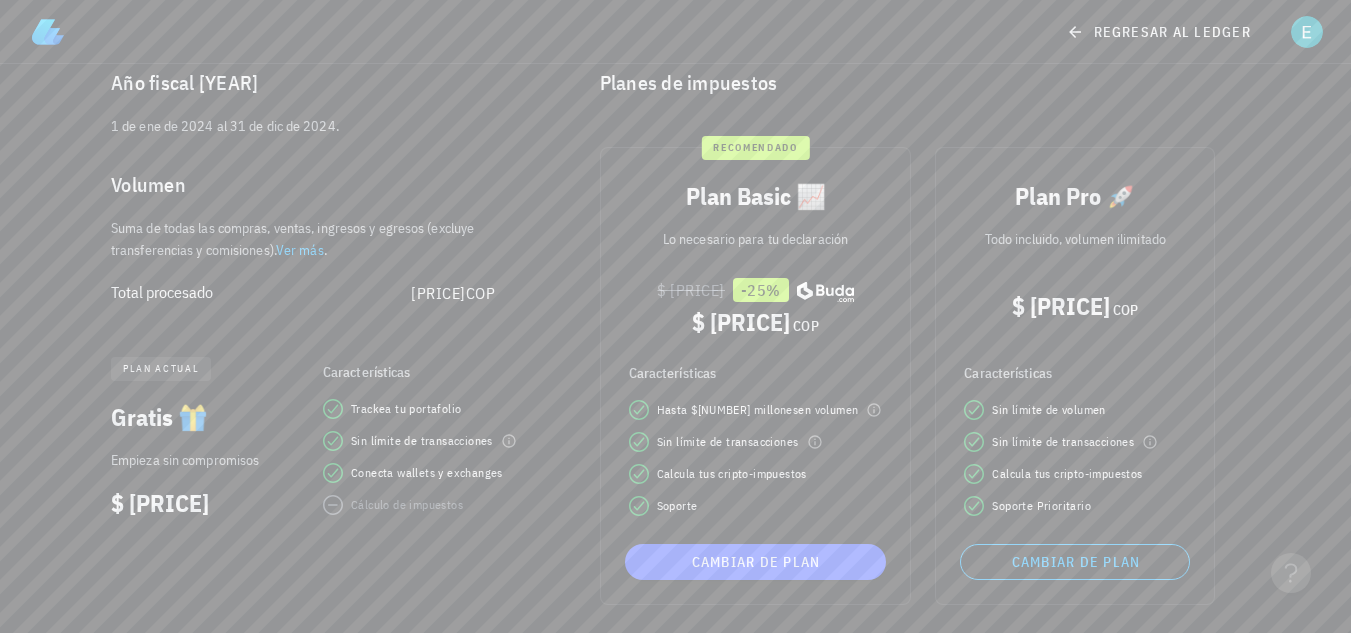 click on "Ver más" at bounding box center [300, 250] 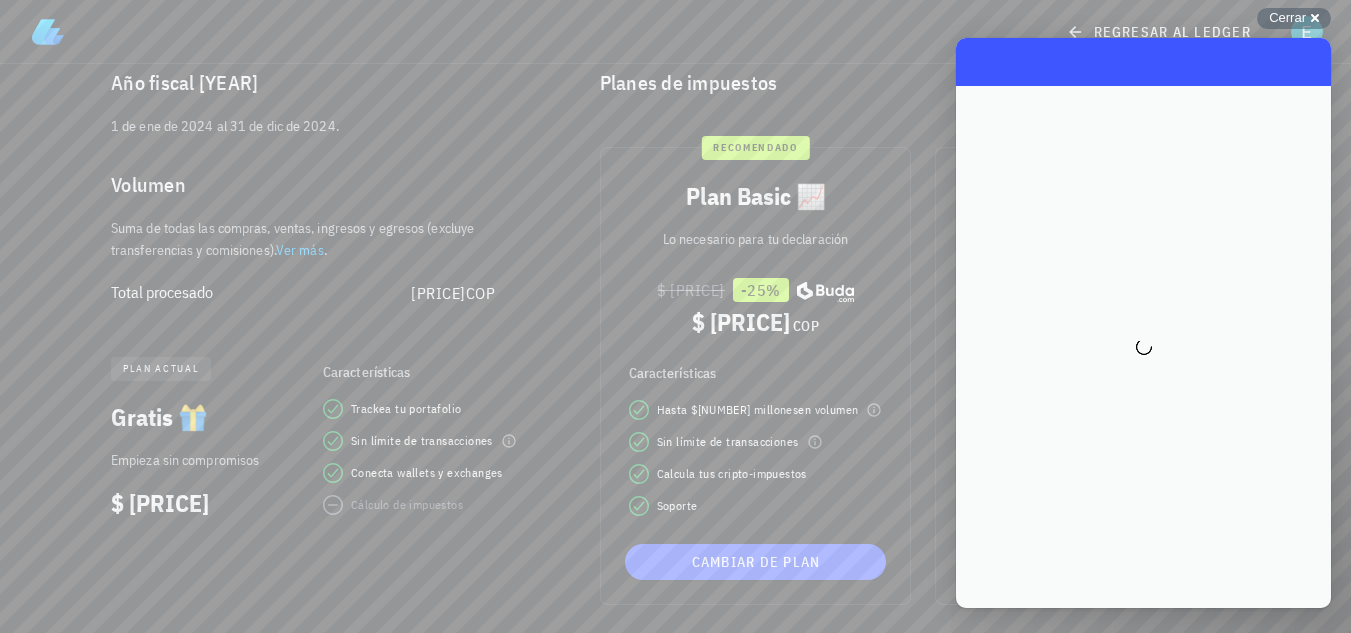 scroll, scrollTop: 0, scrollLeft: 0, axis: both 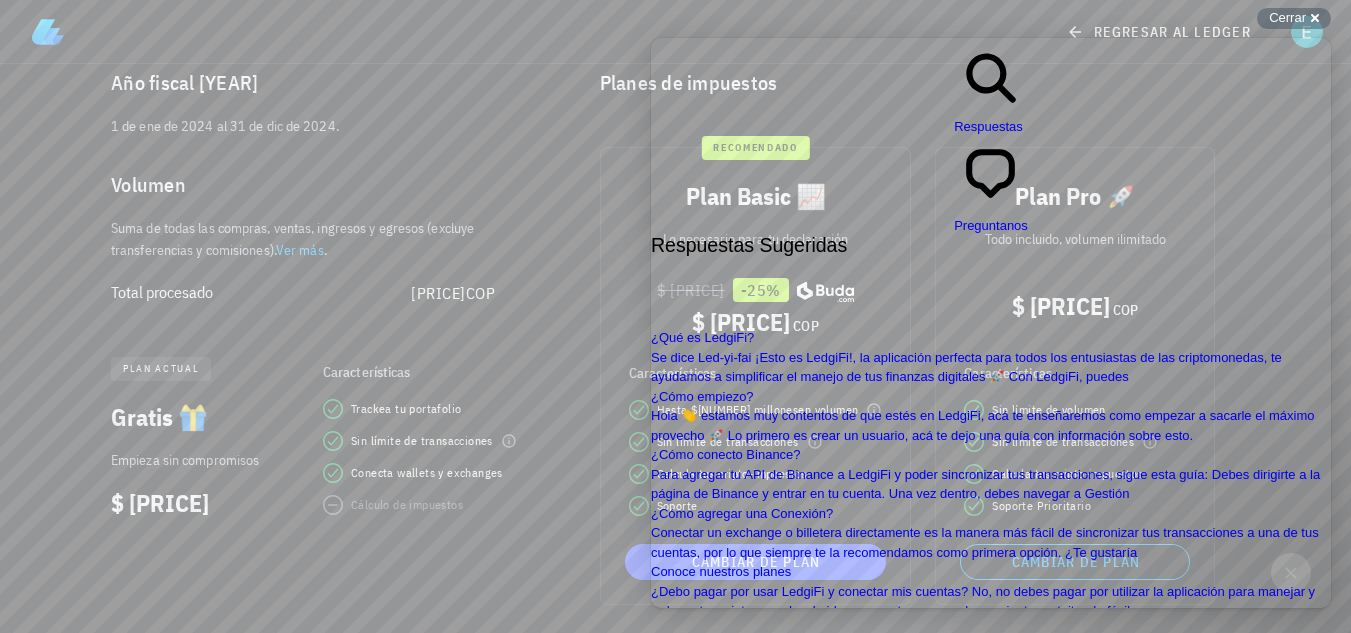 click on "Close" at bounding box center (659, 922) 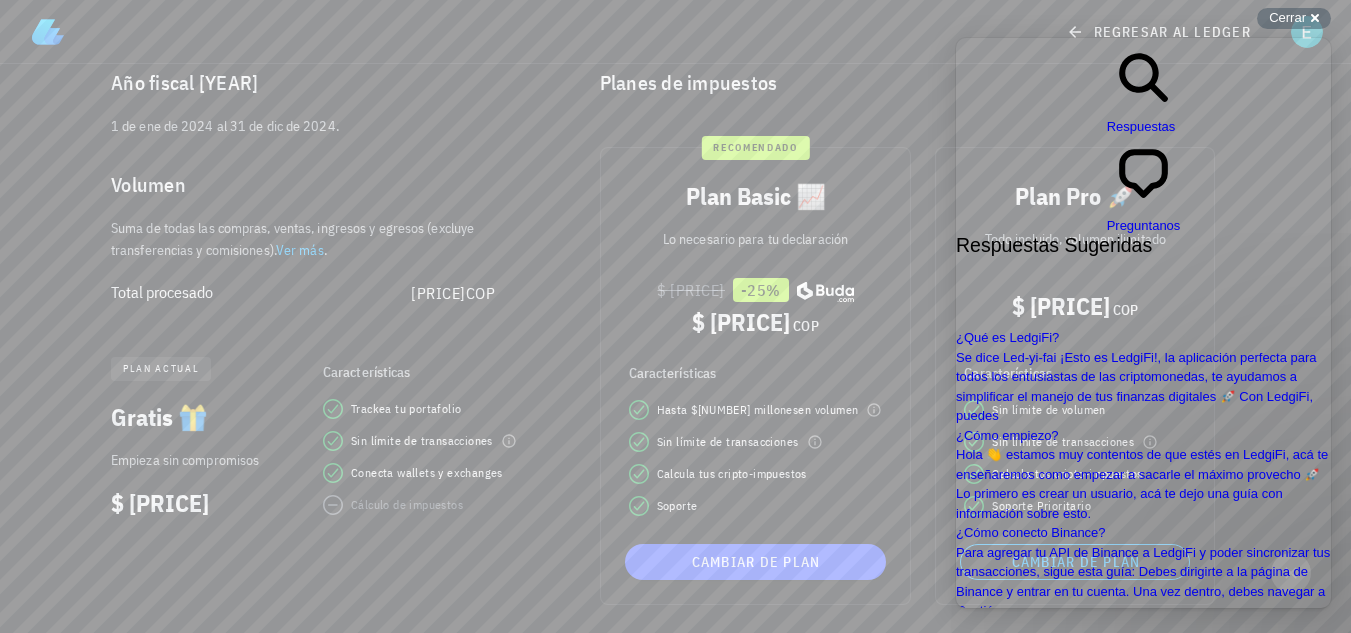 click on "regresar al ledger" at bounding box center [675, 32] 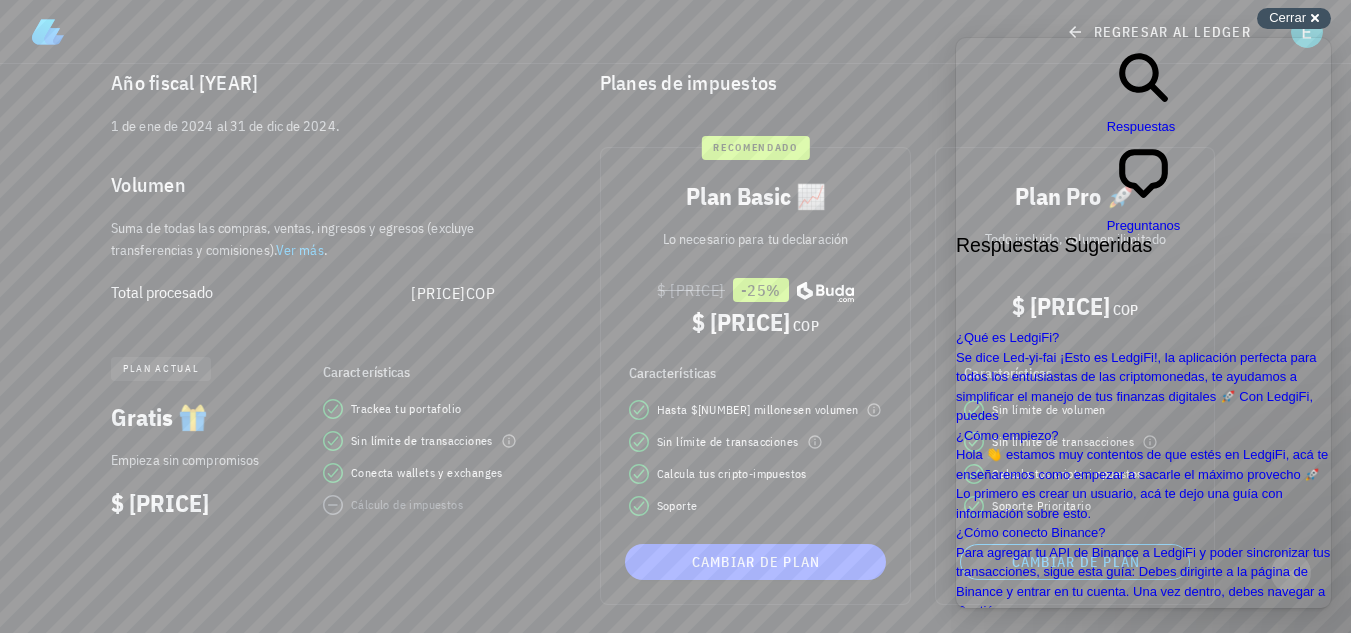 click on "Cerrar" at bounding box center (1287, 17) 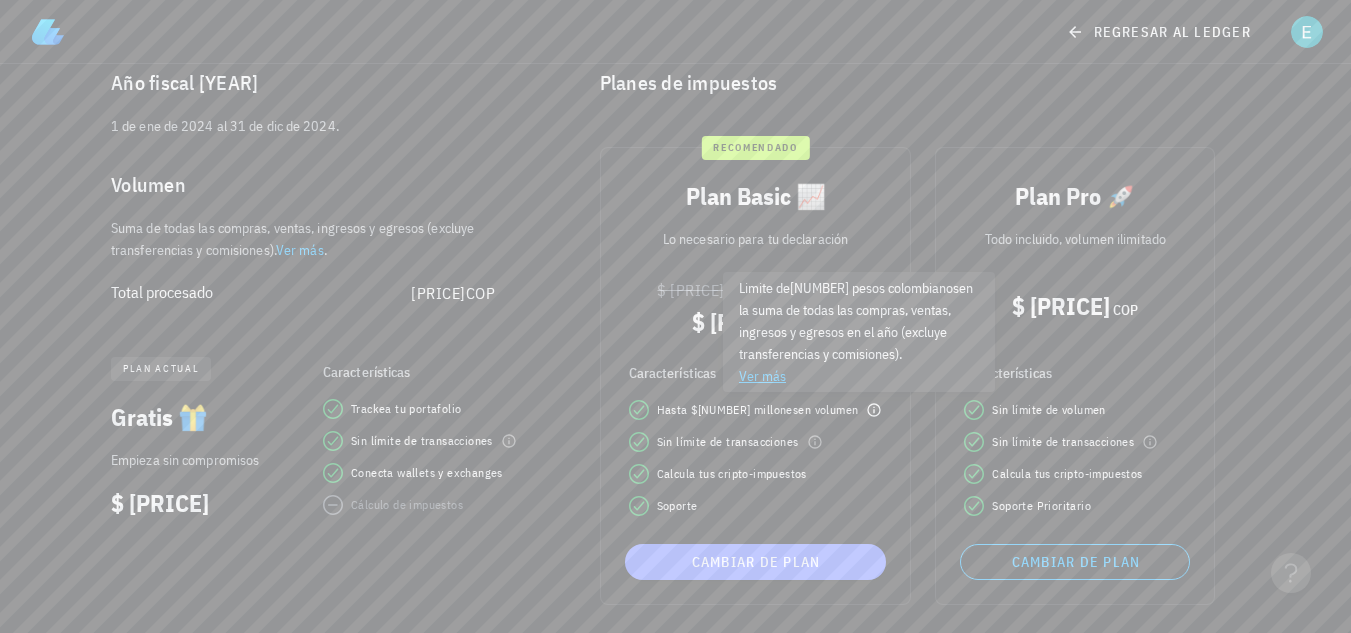 click on "Cambiar de plan" at bounding box center [756, 562] 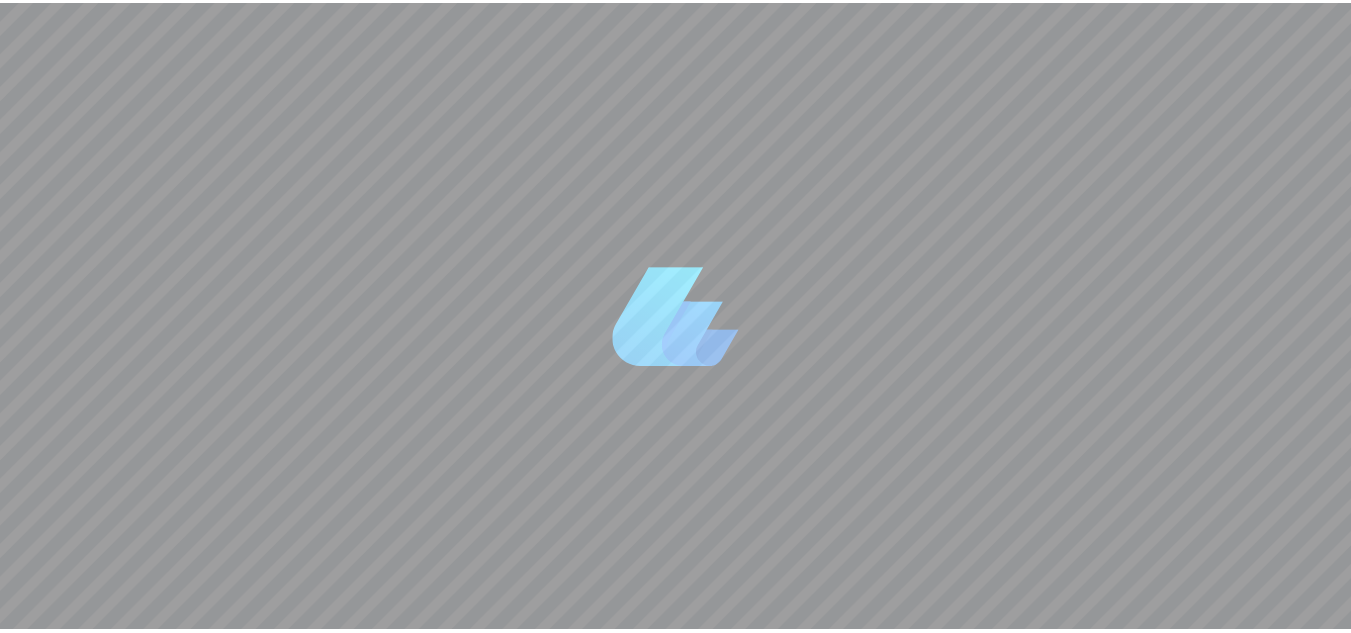 scroll, scrollTop: 0, scrollLeft: 0, axis: both 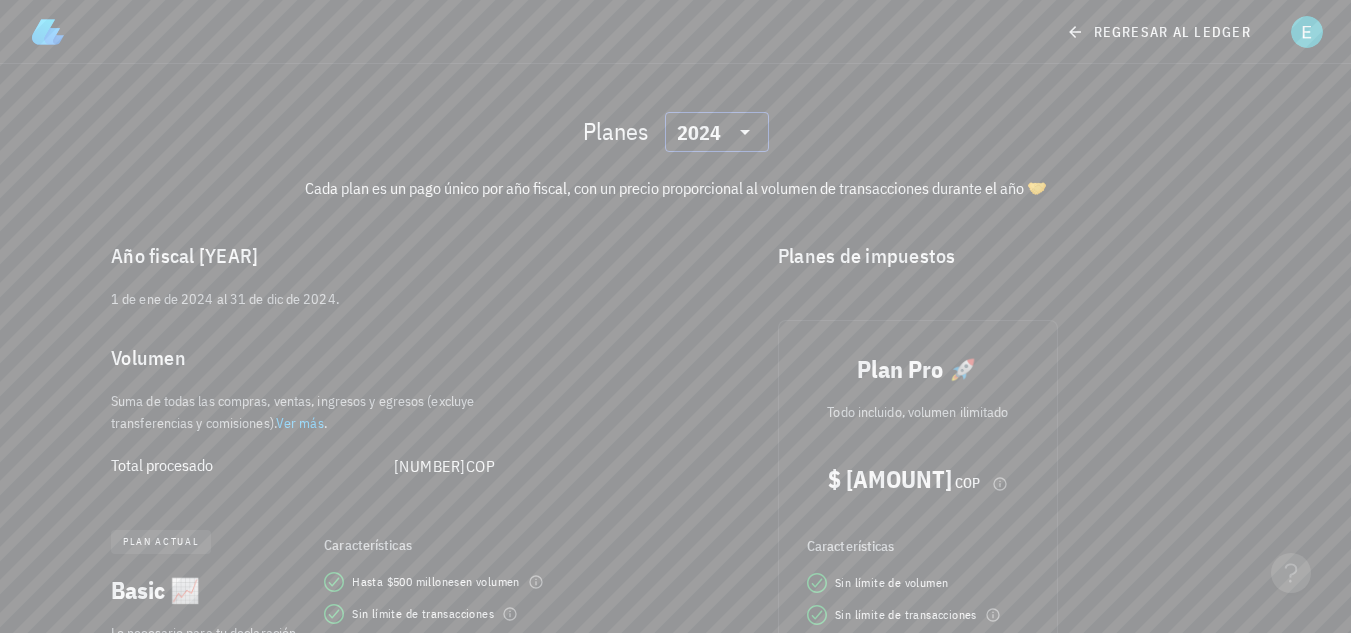 click 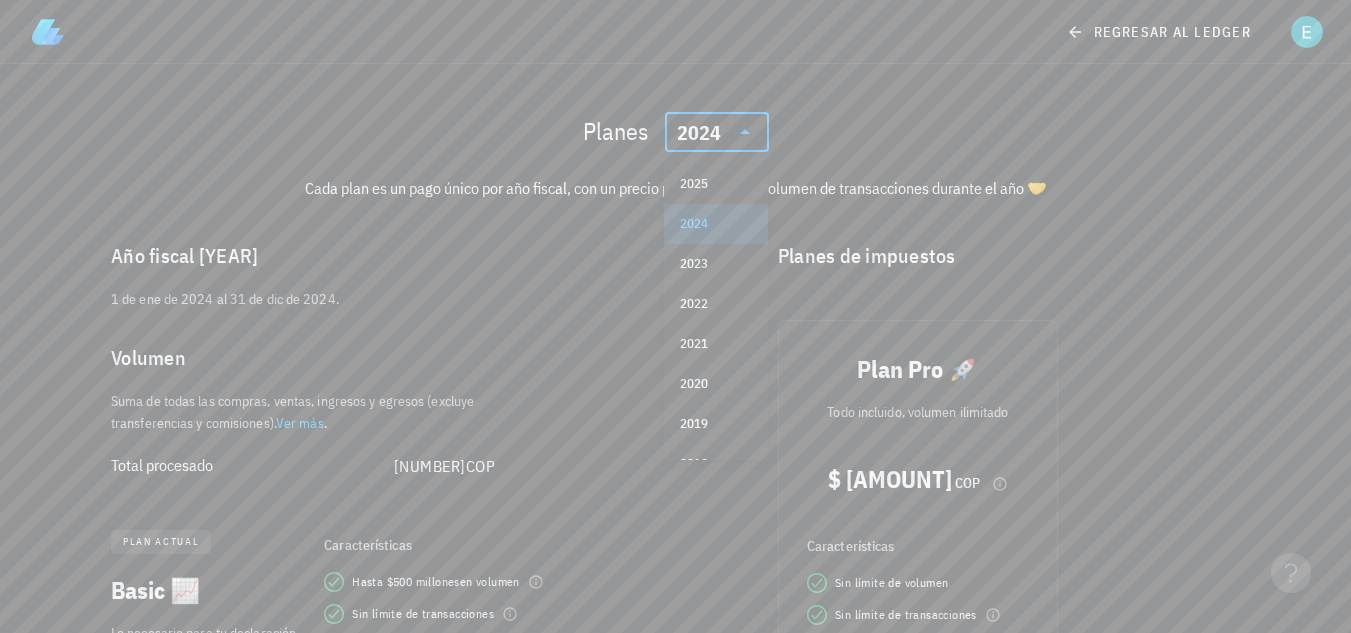 click 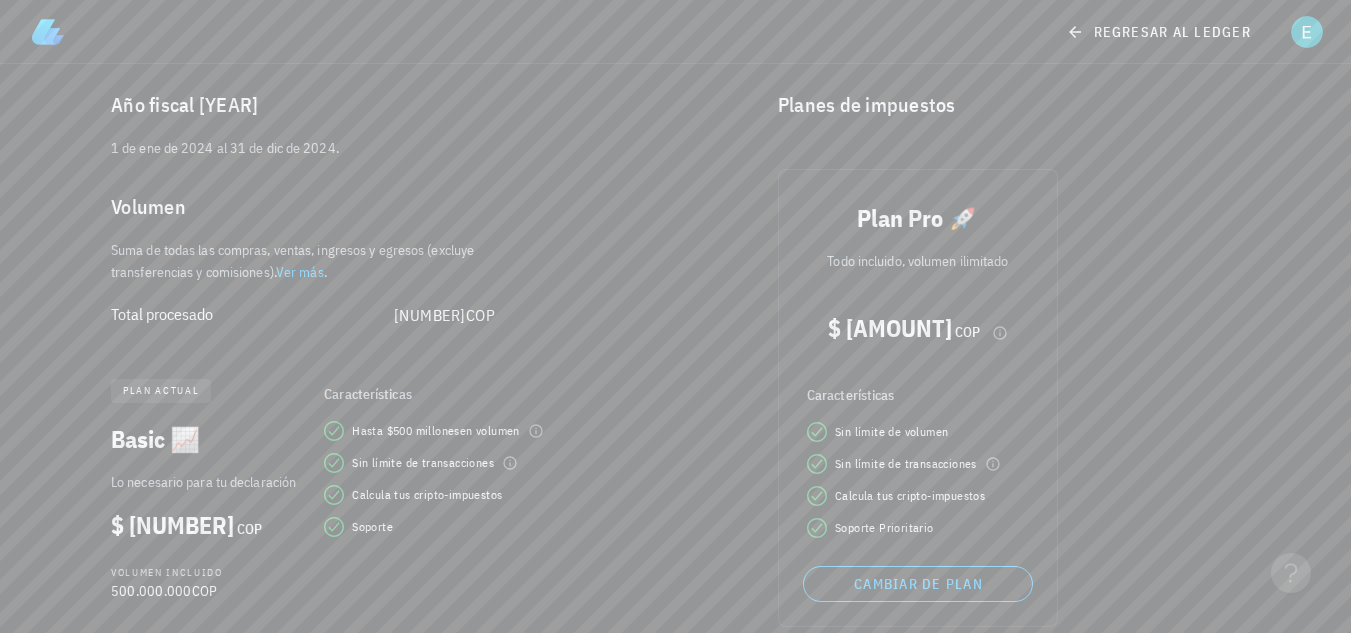 scroll, scrollTop: 173, scrollLeft: 0, axis: vertical 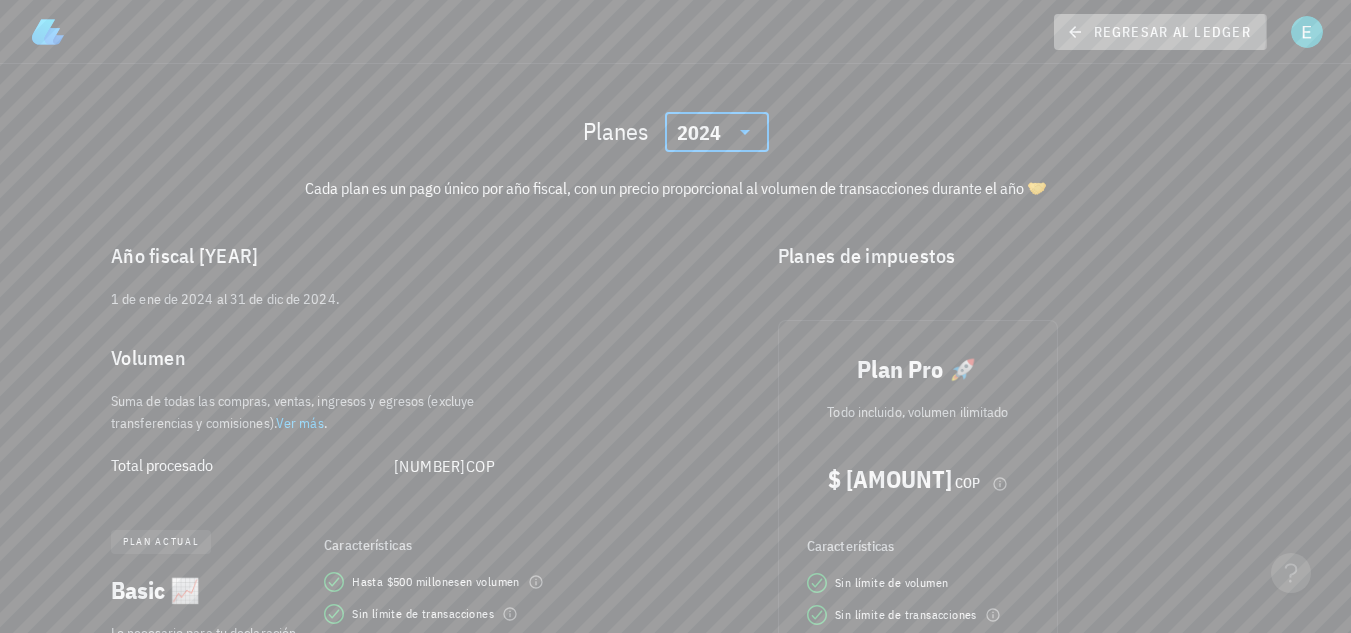 click on "regresar al ledger" at bounding box center [1160, 32] 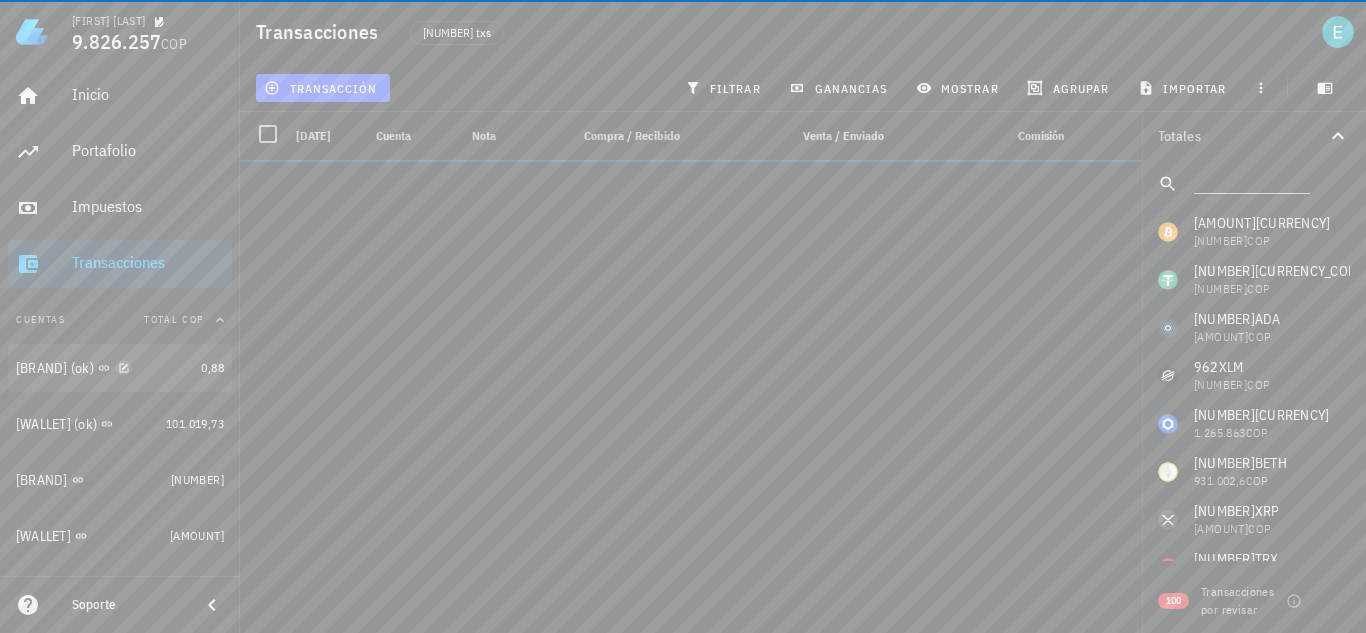 click 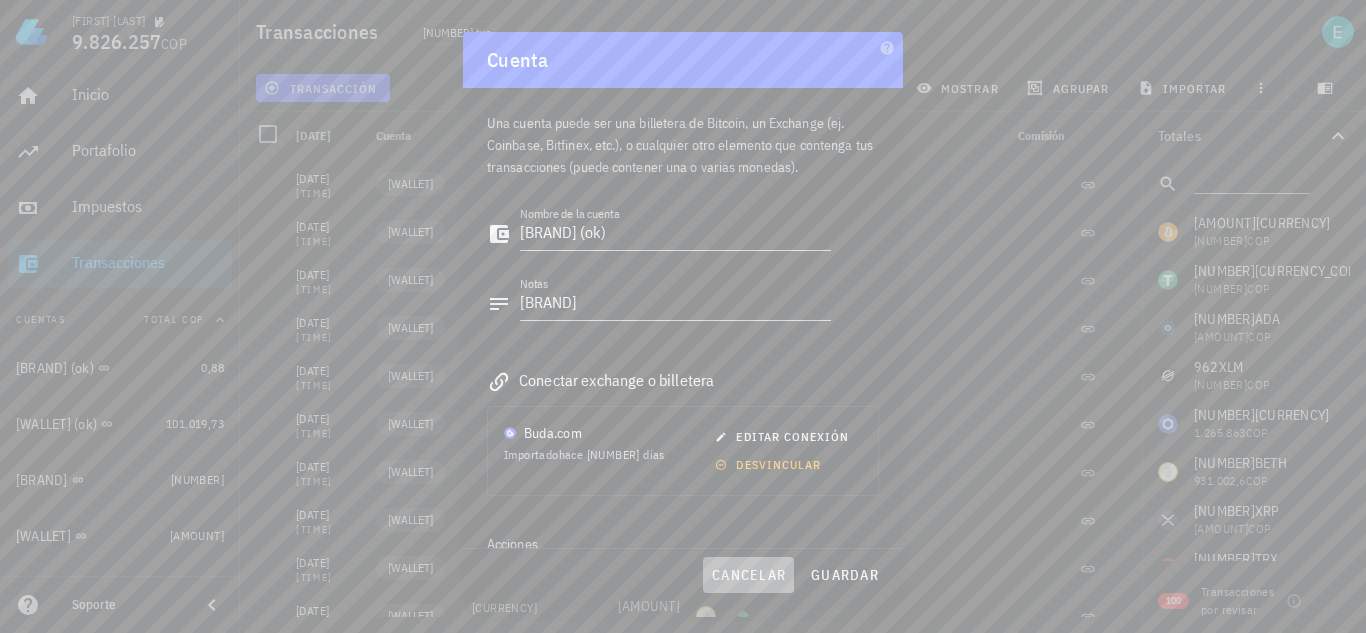 click on "cancelar" at bounding box center [748, 575] 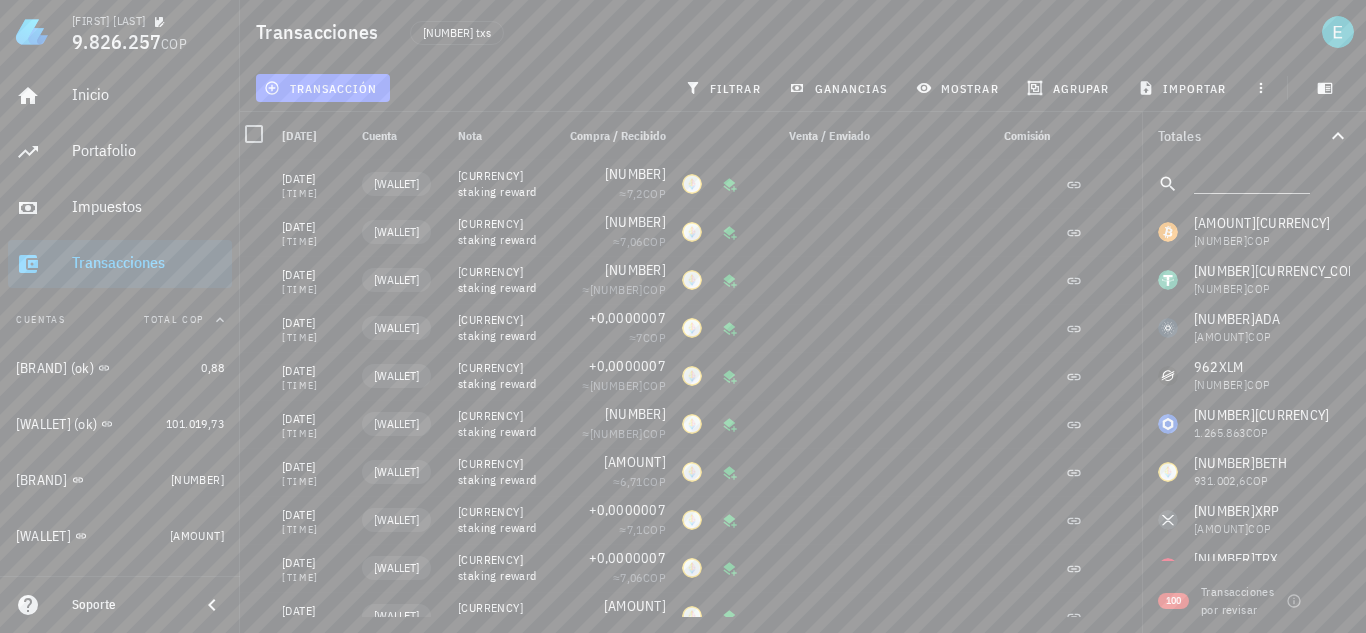 scroll, scrollTop: 0, scrollLeft: 0, axis: both 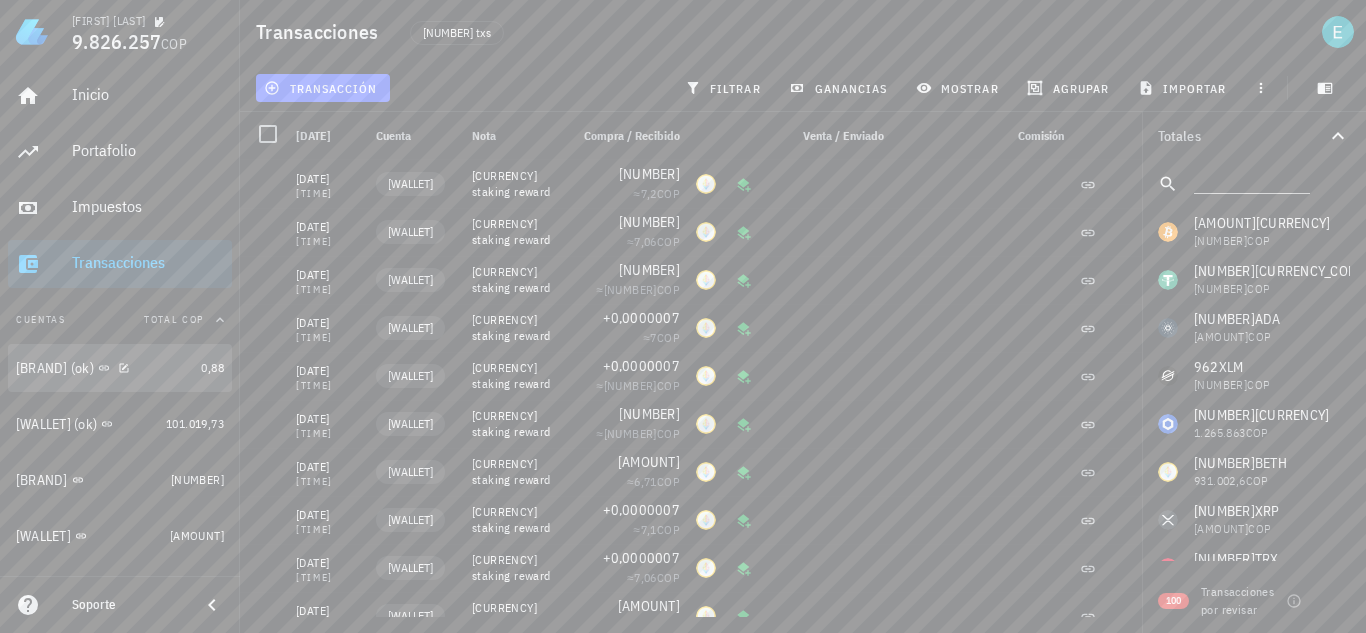 click on "Buda (ok)" at bounding box center [104, 368] 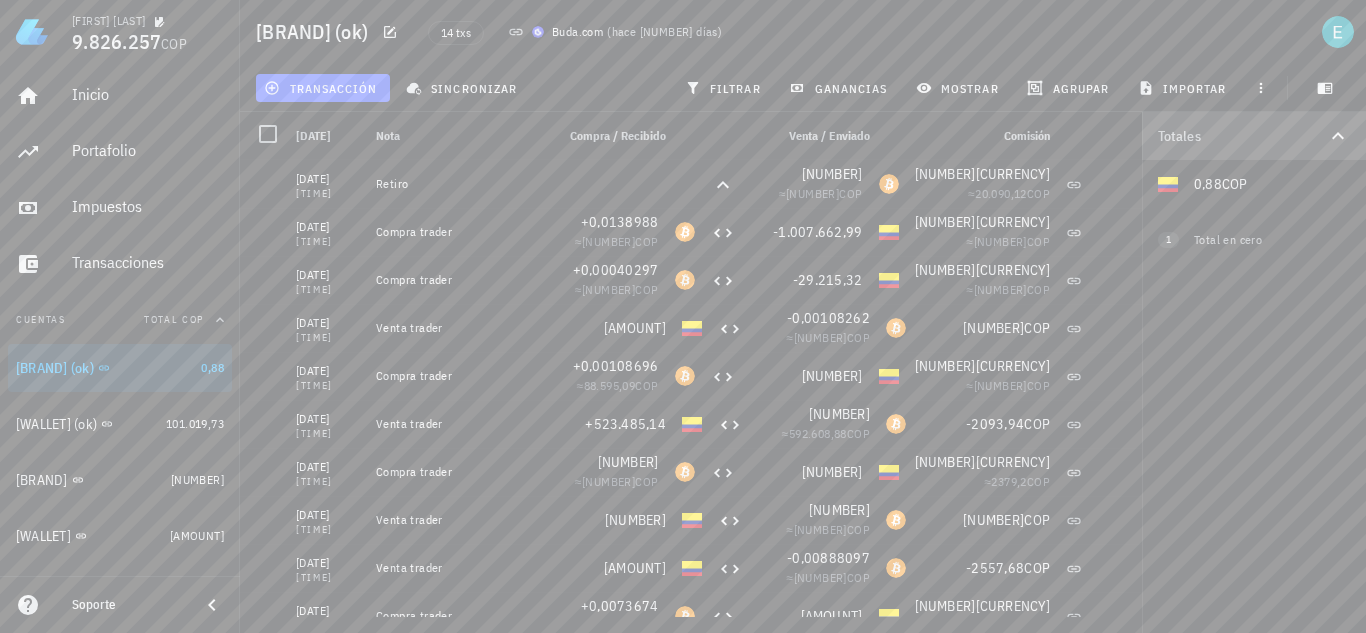 click 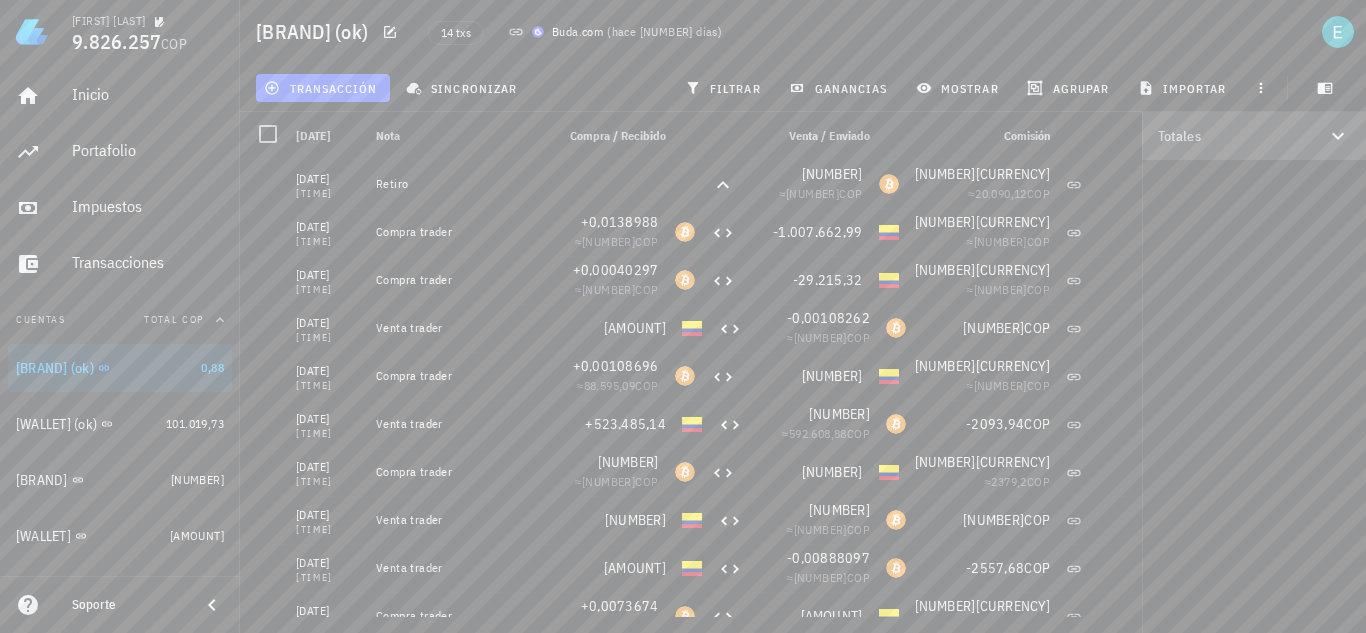 click 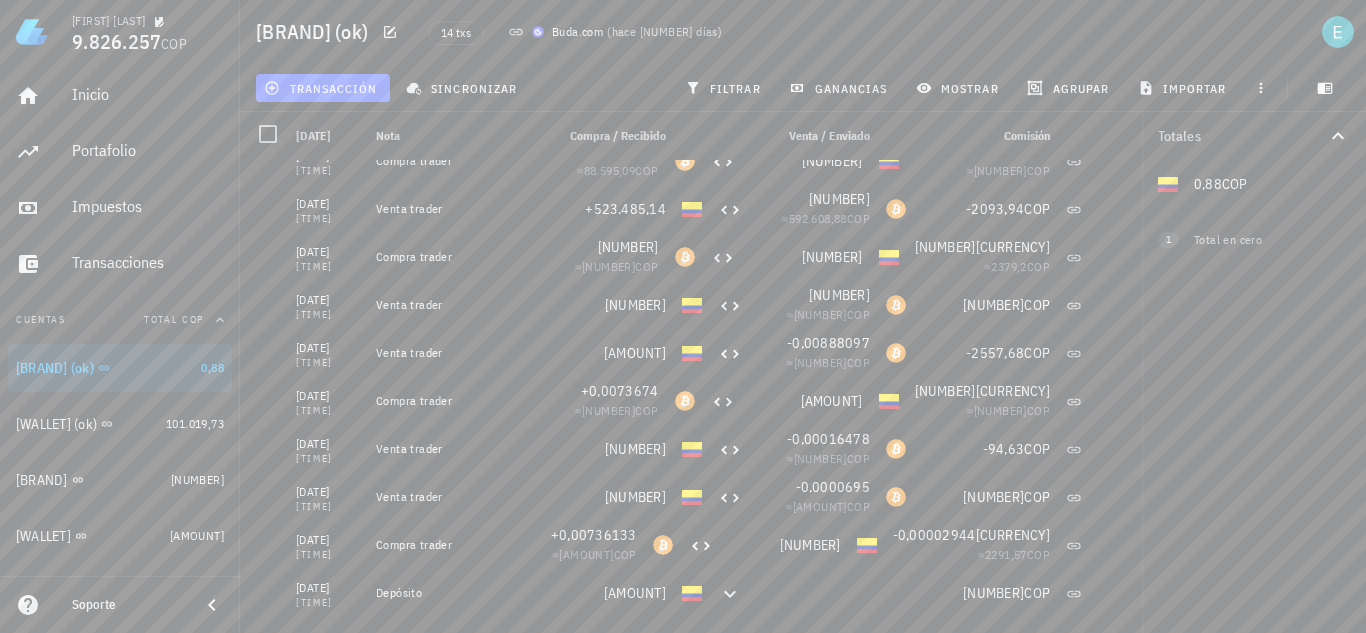 scroll, scrollTop: 0, scrollLeft: 0, axis: both 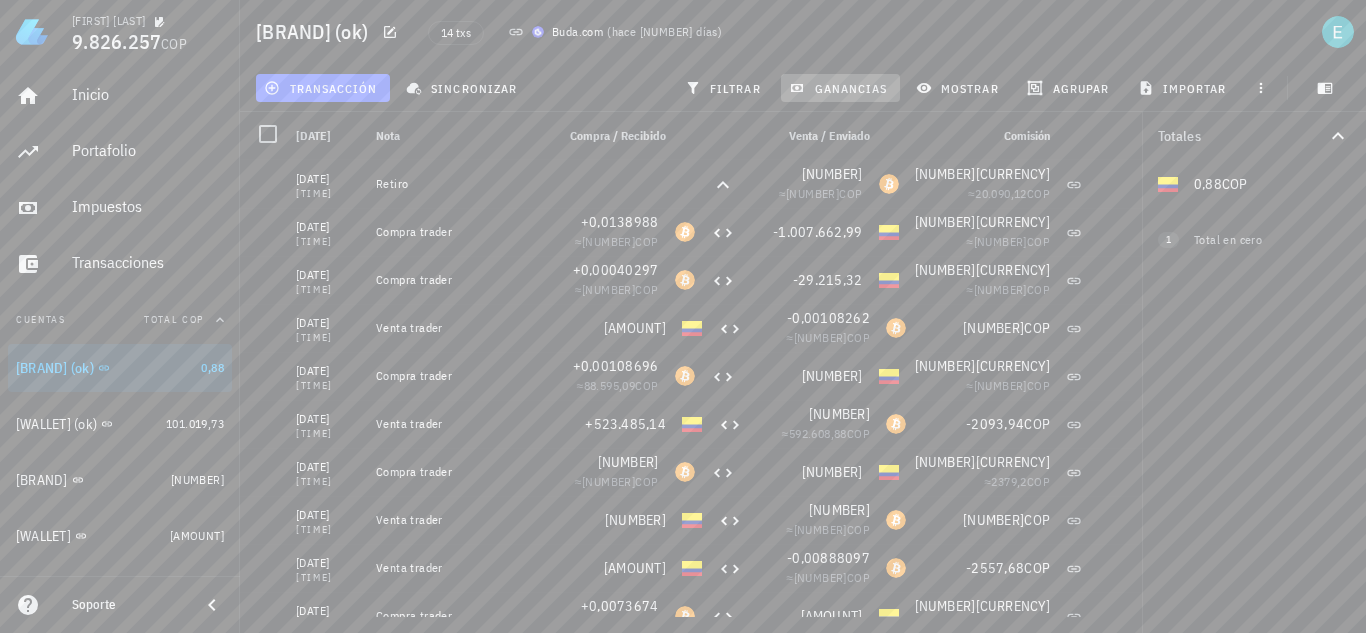 click on "ganancias" at bounding box center (840, 88) 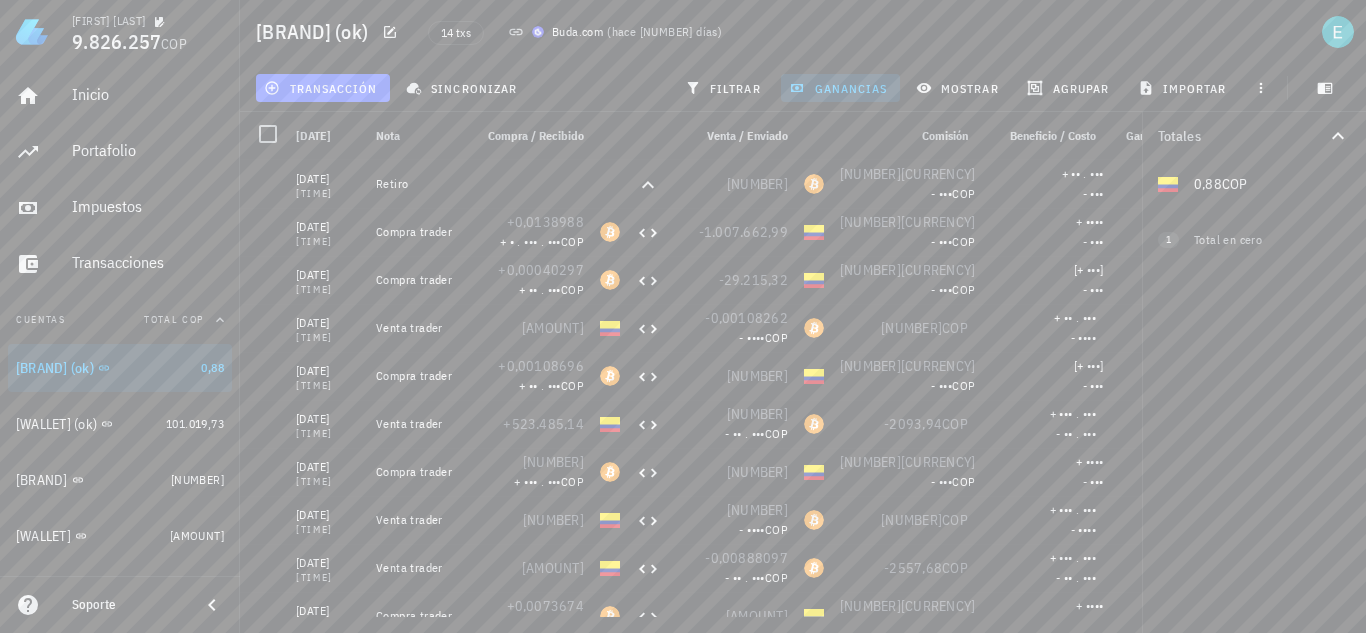 click 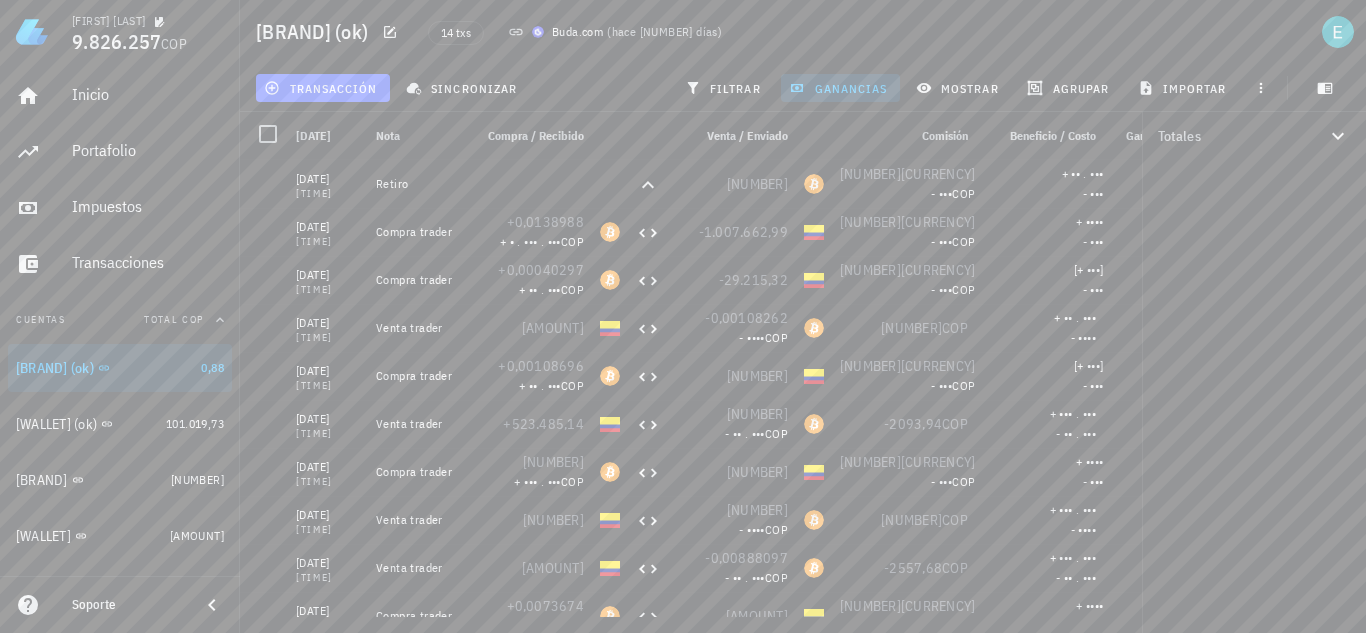 click 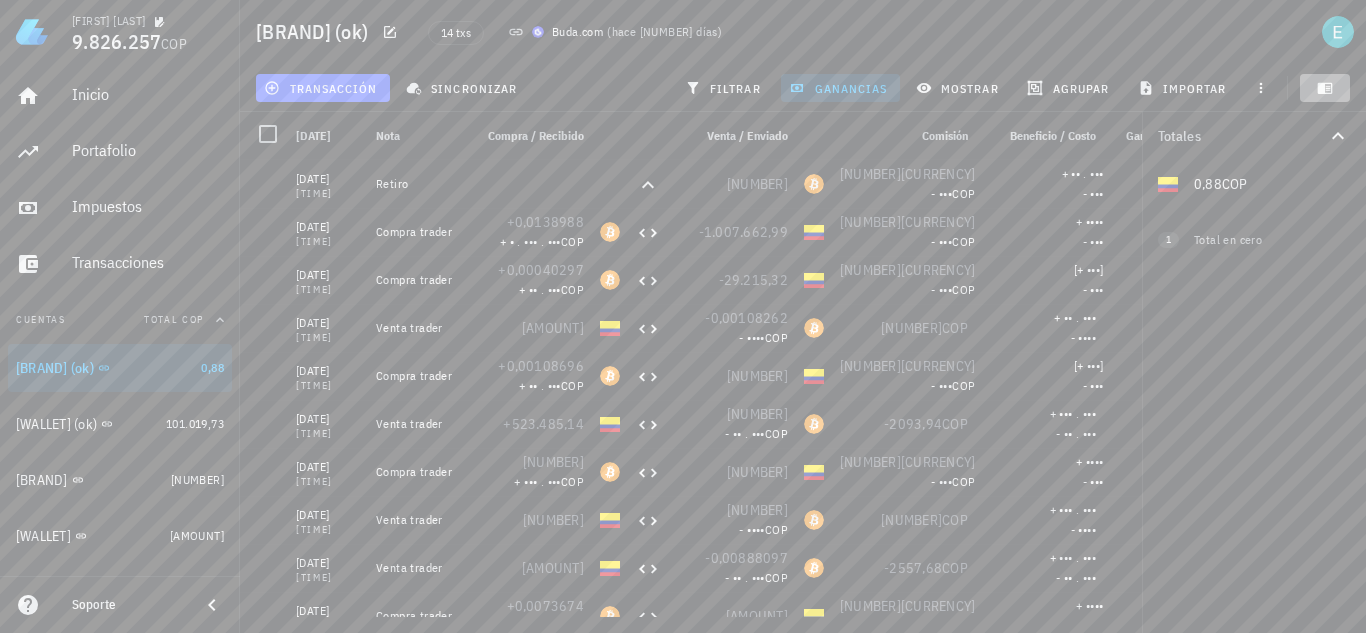 click 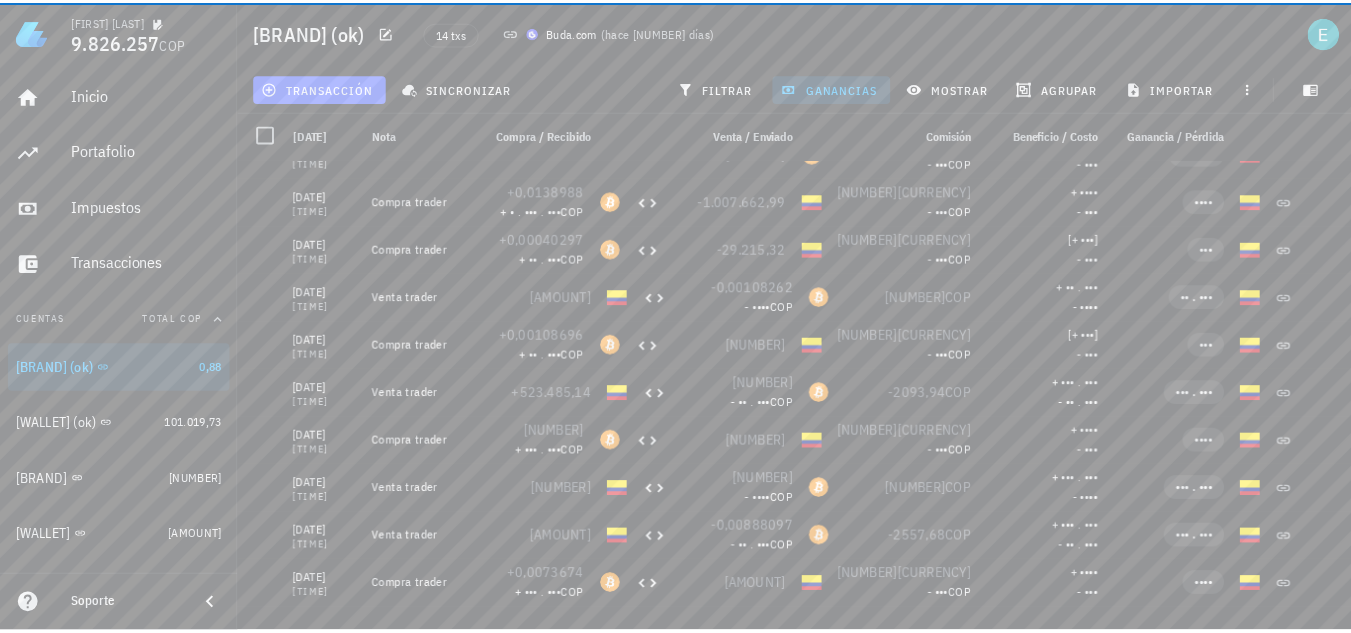 scroll, scrollTop: 0, scrollLeft: 0, axis: both 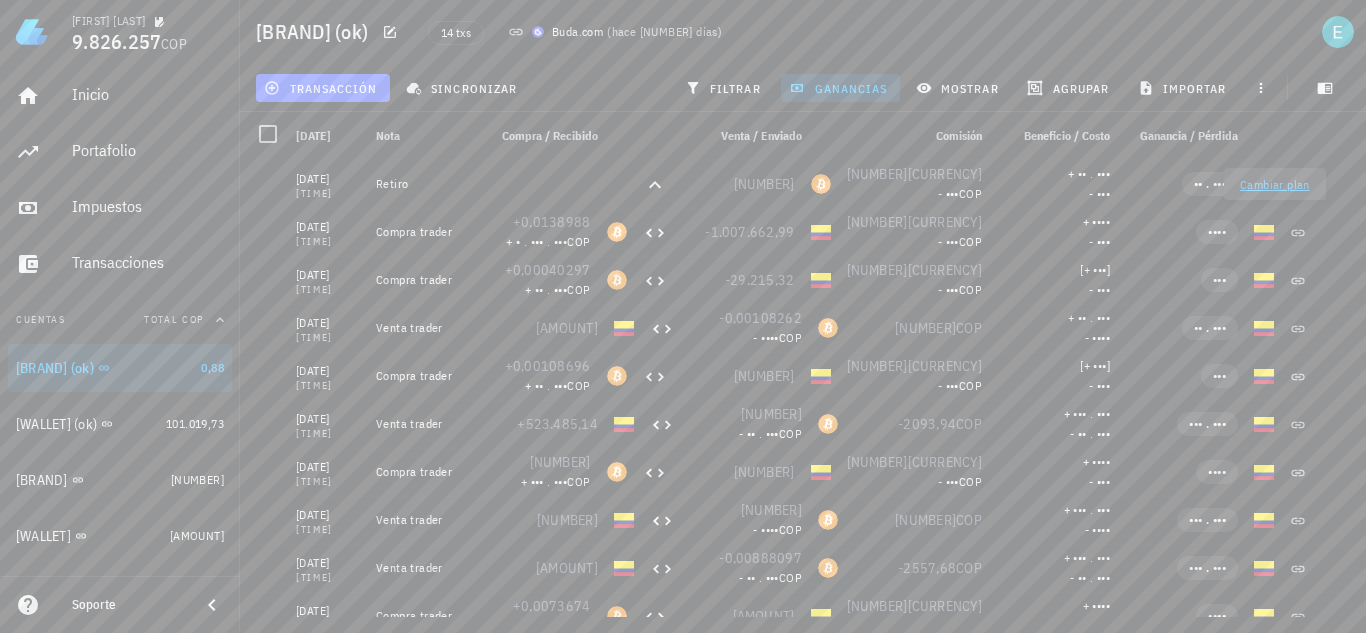 click on "Cambiar plan" at bounding box center (1275, 184) 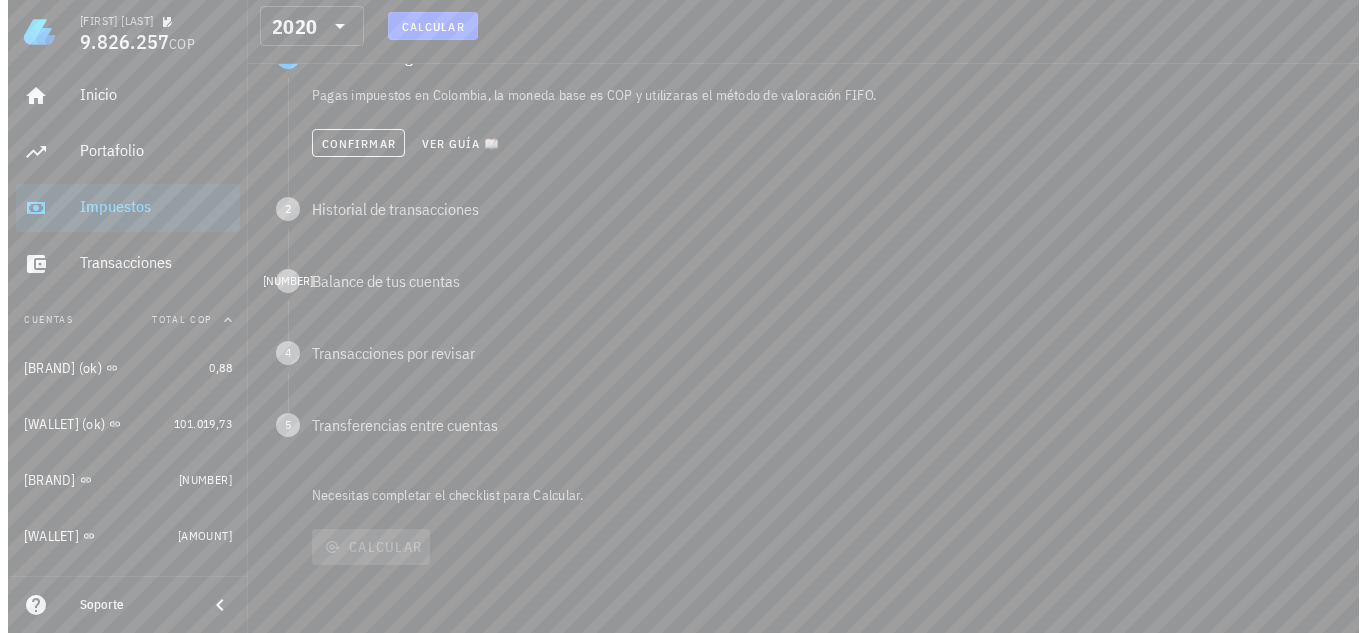 scroll, scrollTop: 0, scrollLeft: 0, axis: both 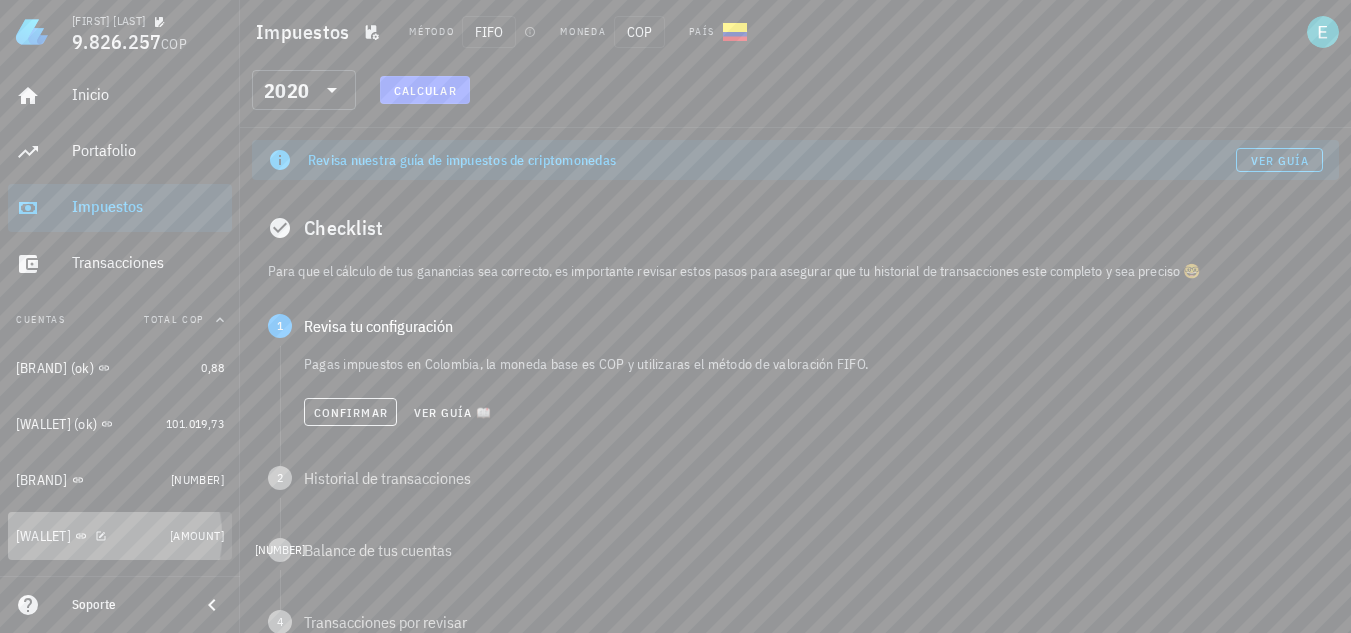 click on "Metamask" at bounding box center [43, 536] 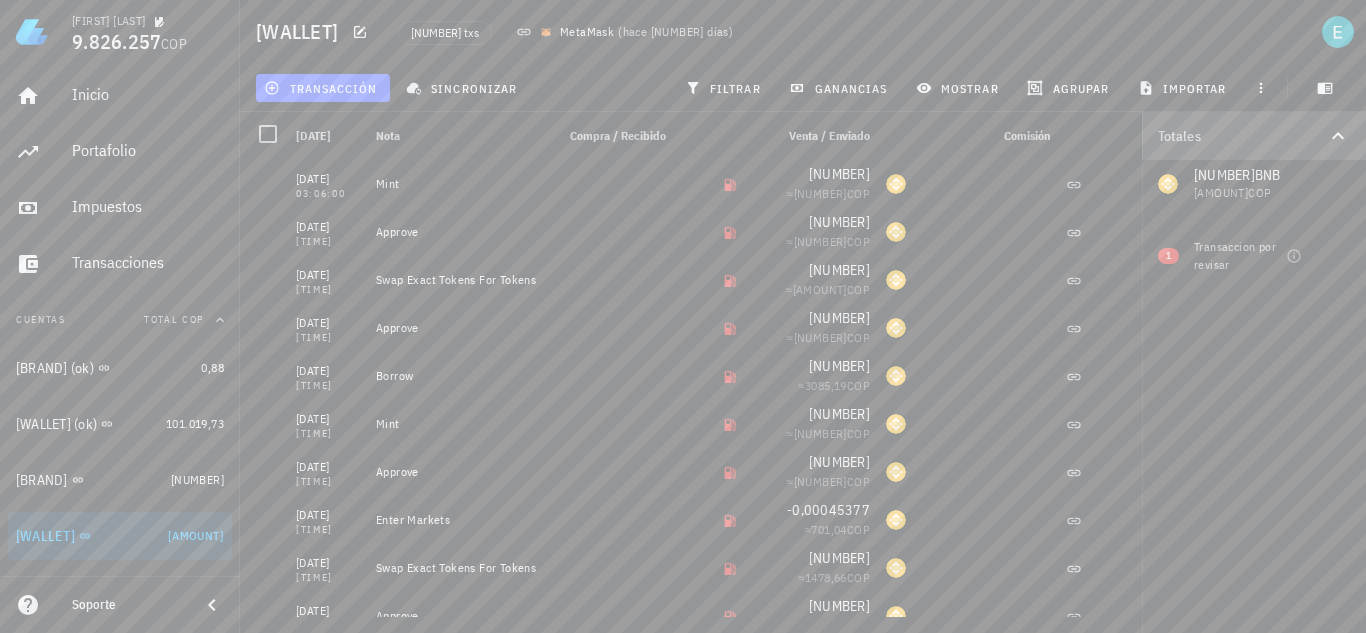 click 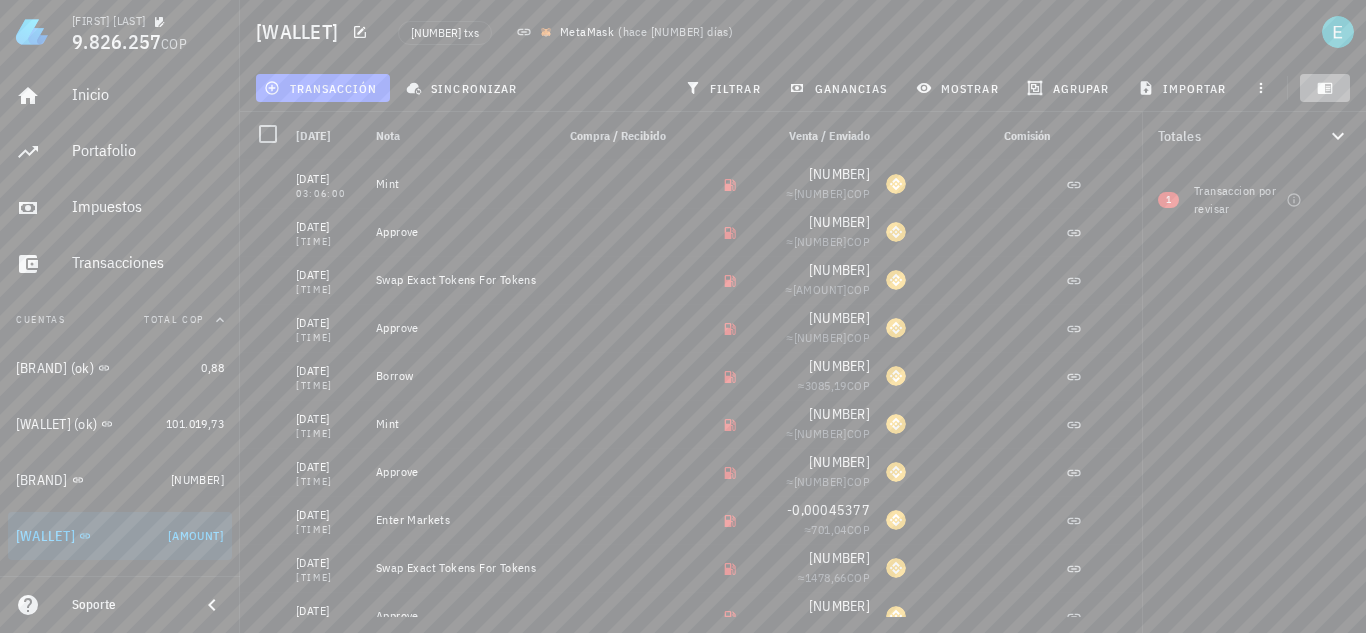 click 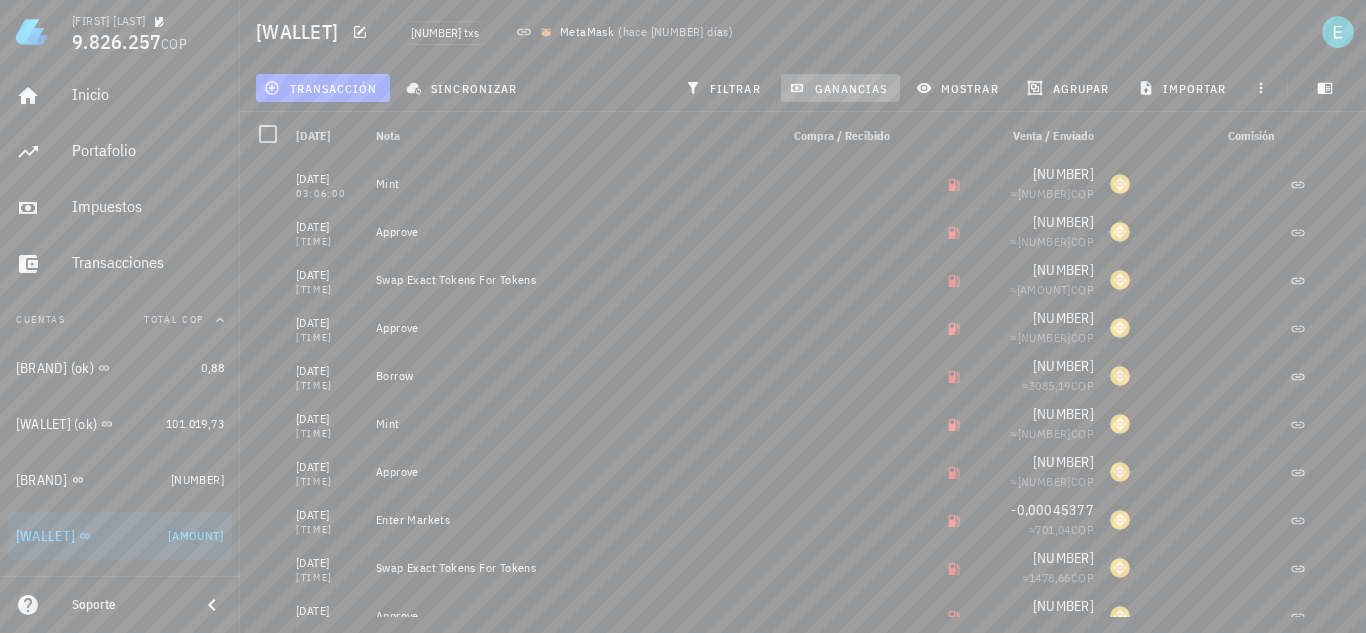 click on "ganancias" at bounding box center (840, 88) 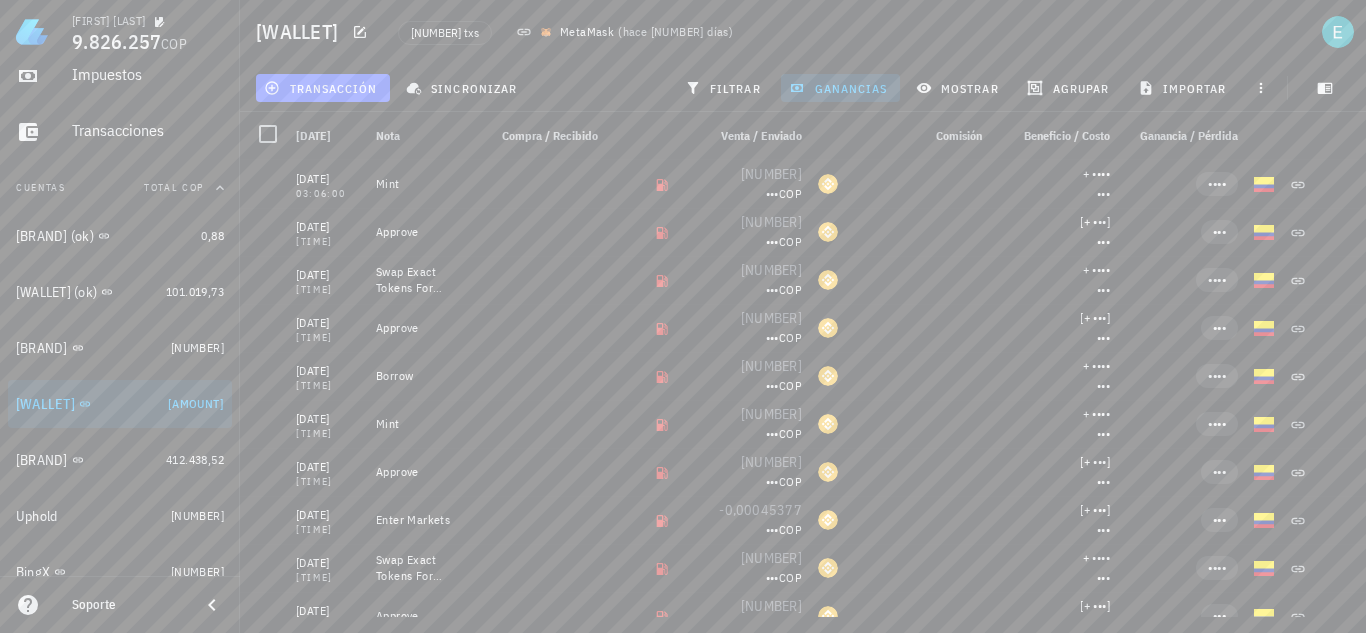 scroll, scrollTop: 133, scrollLeft: 0, axis: vertical 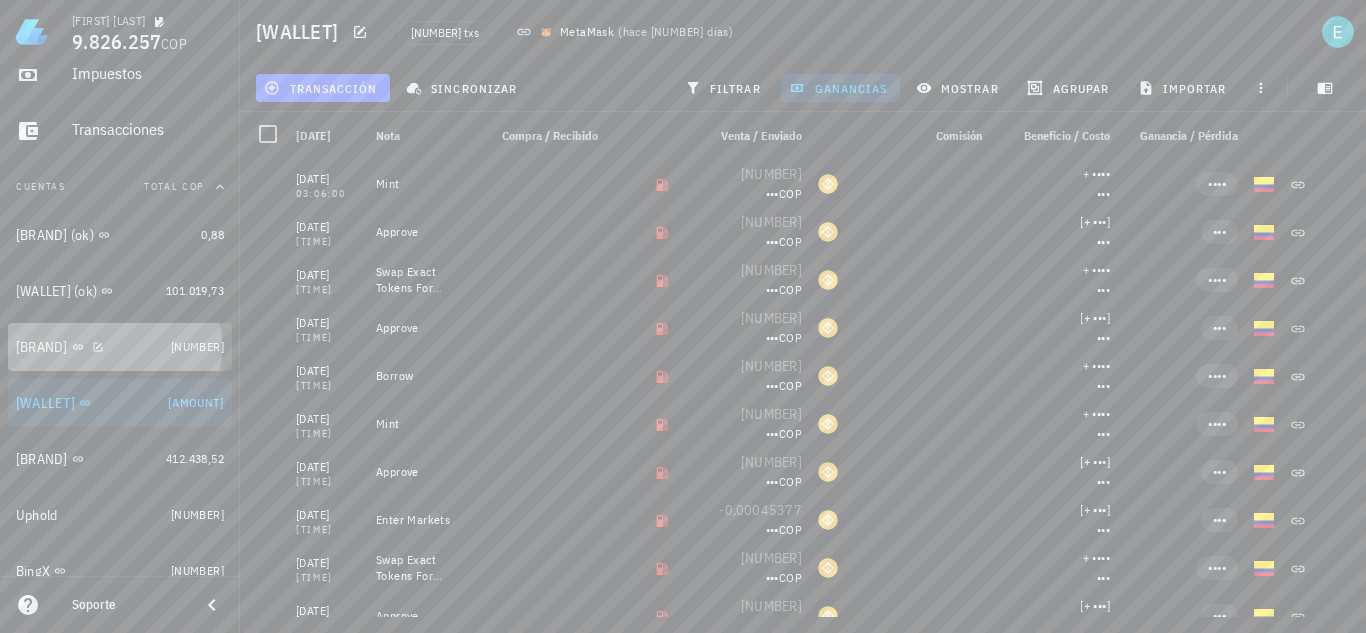 click on "[NUMBER]" at bounding box center [197, 347] 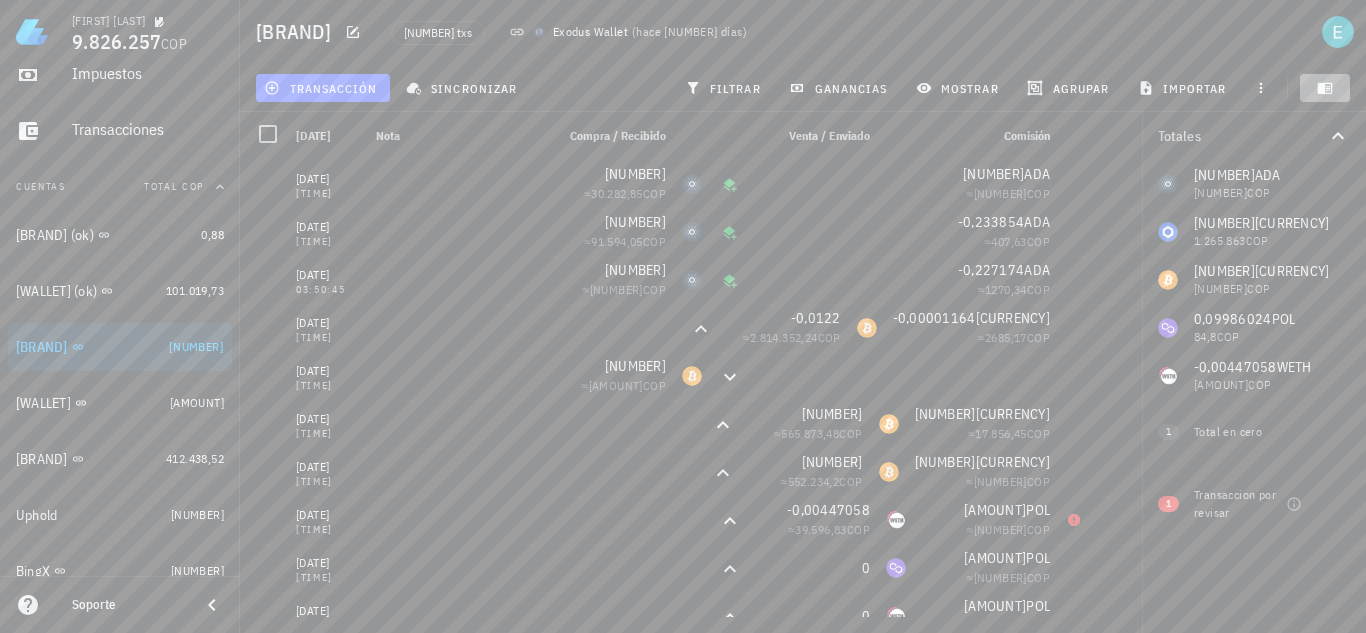click 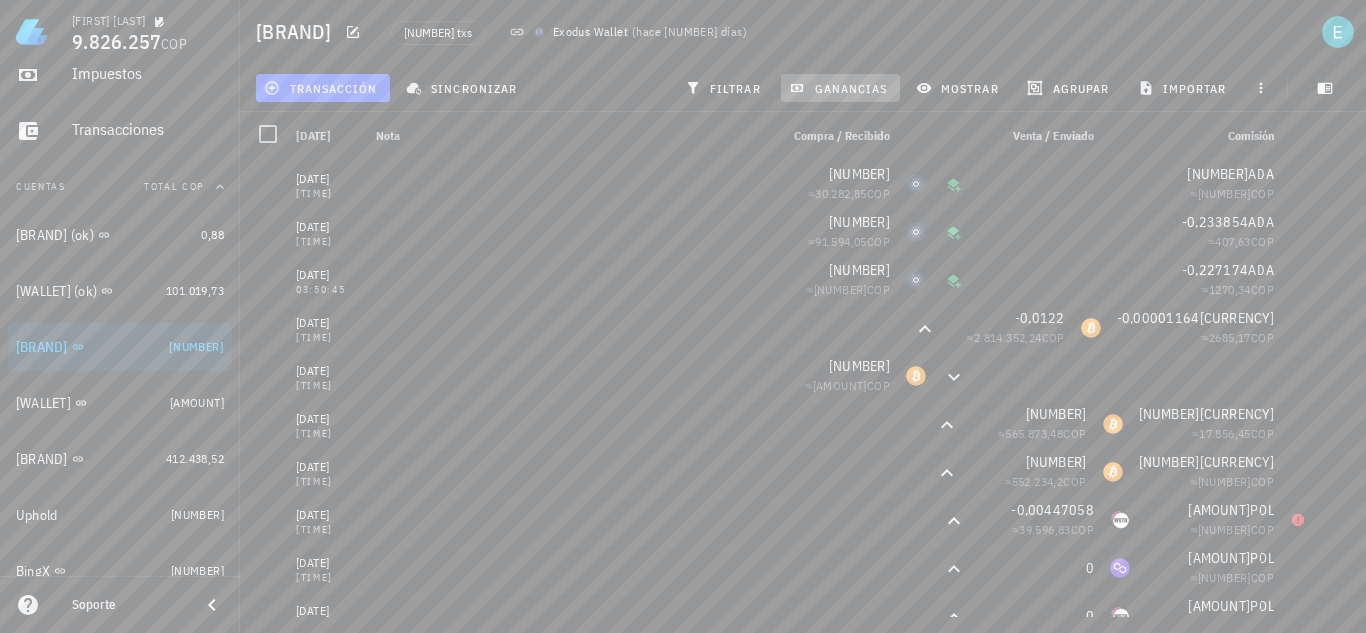 click on "ganancias" at bounding box center (840, 88) 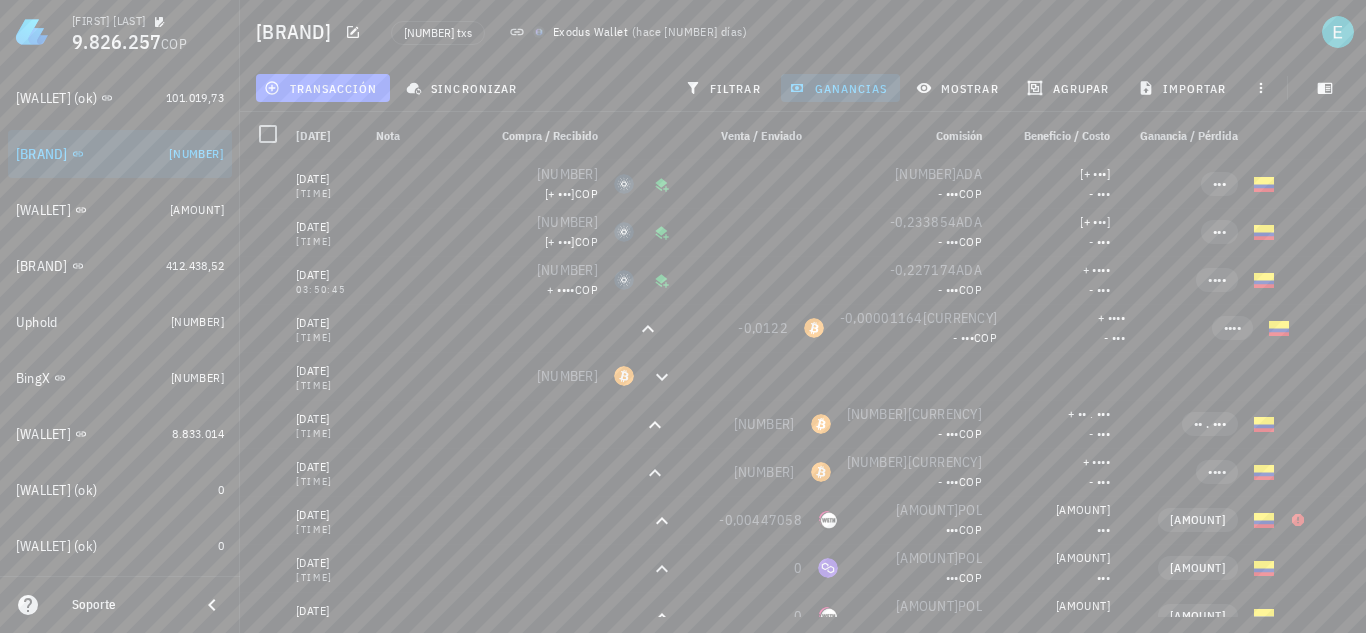 scroll, scrollTop: 327, scrollLeft: 0, axis: vertical 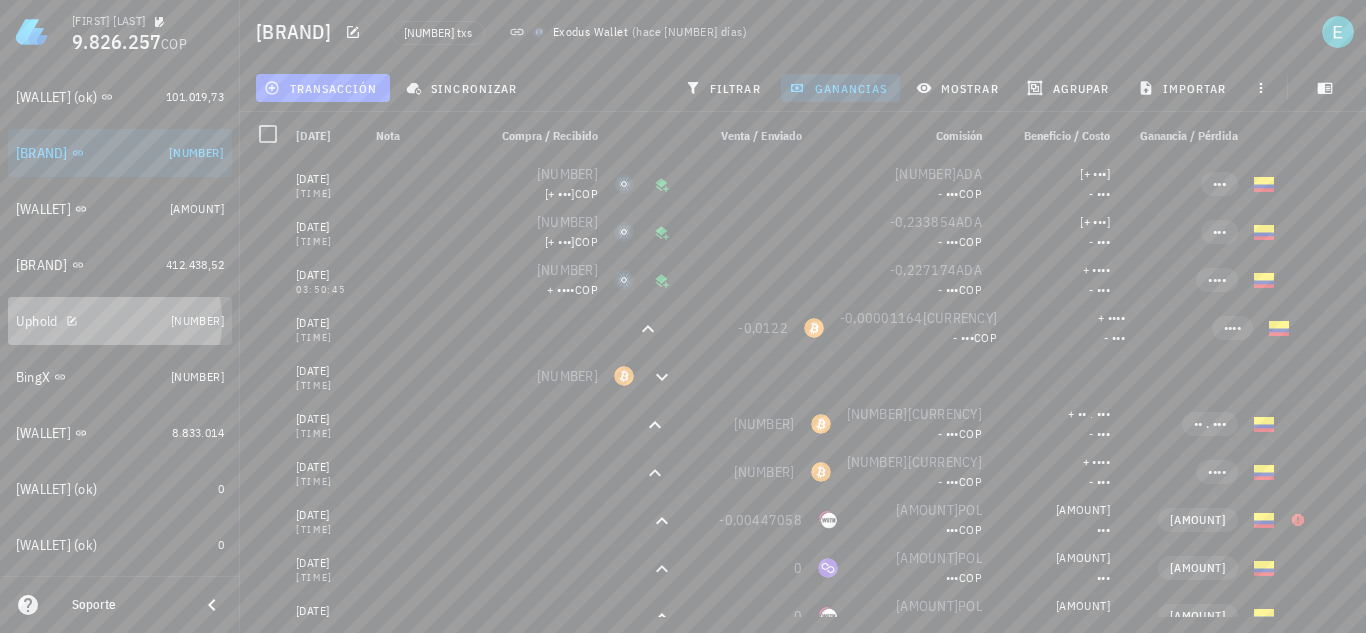 click on "Uphold" at bounding box center [89, 321] 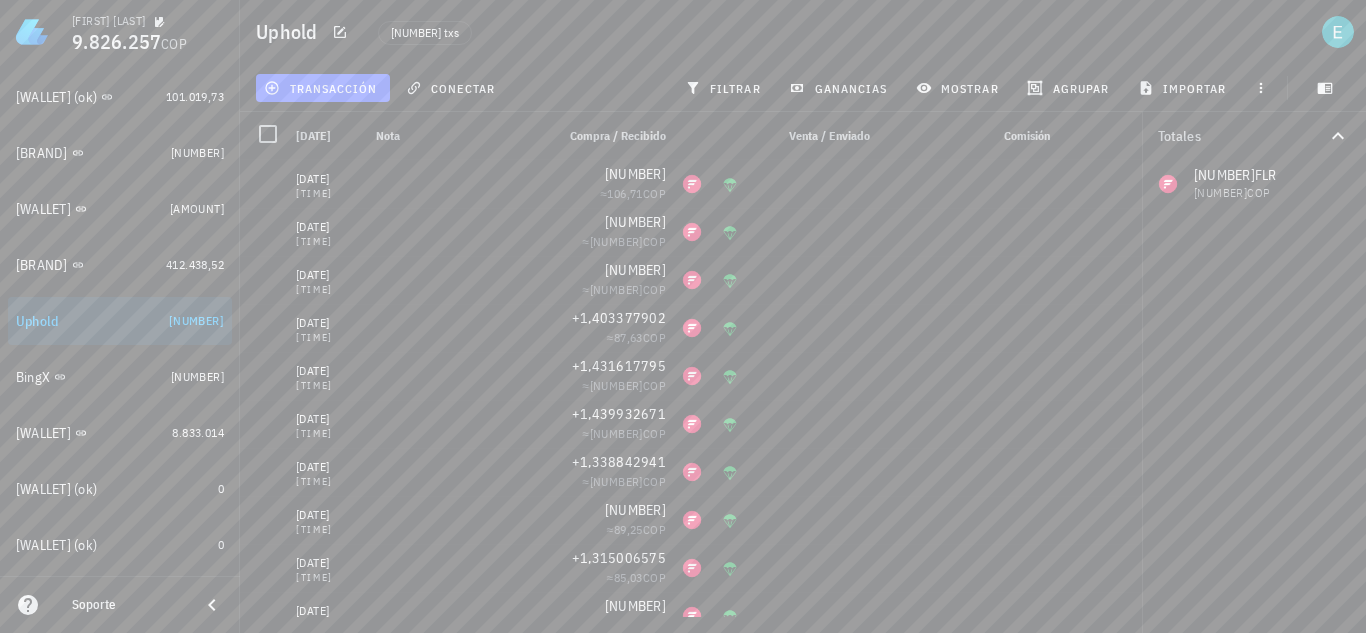 click 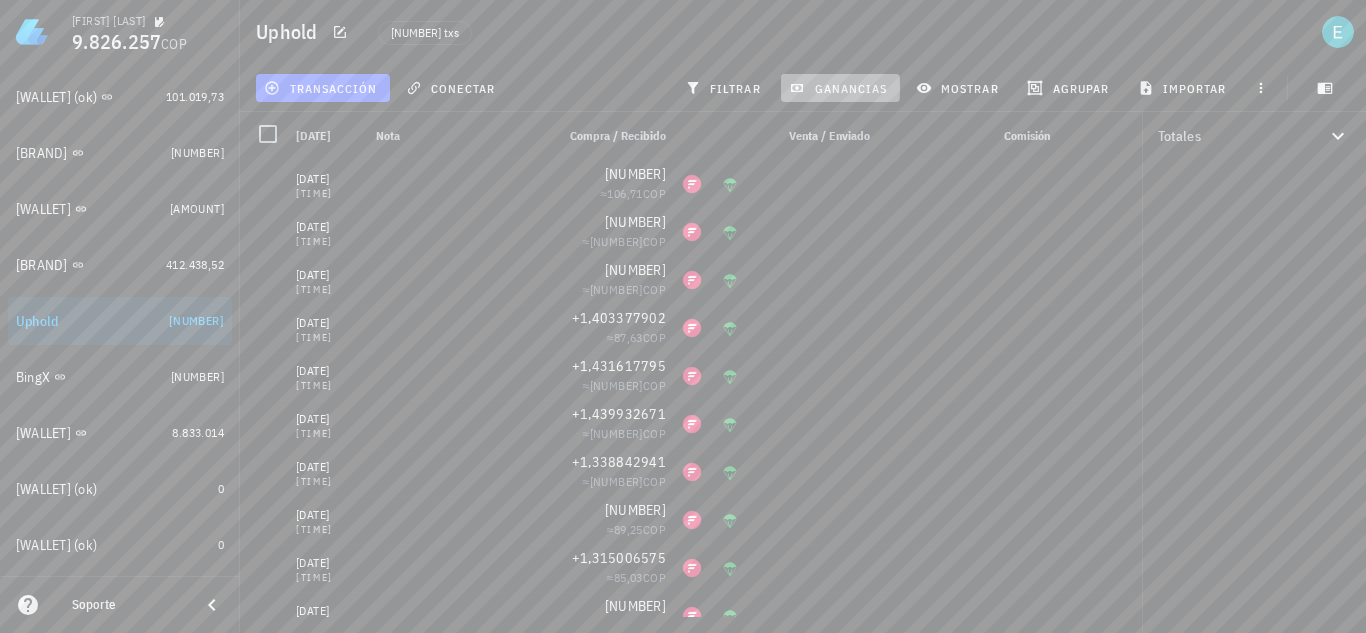 click on "ganancias" at bounding box center [840, 88] 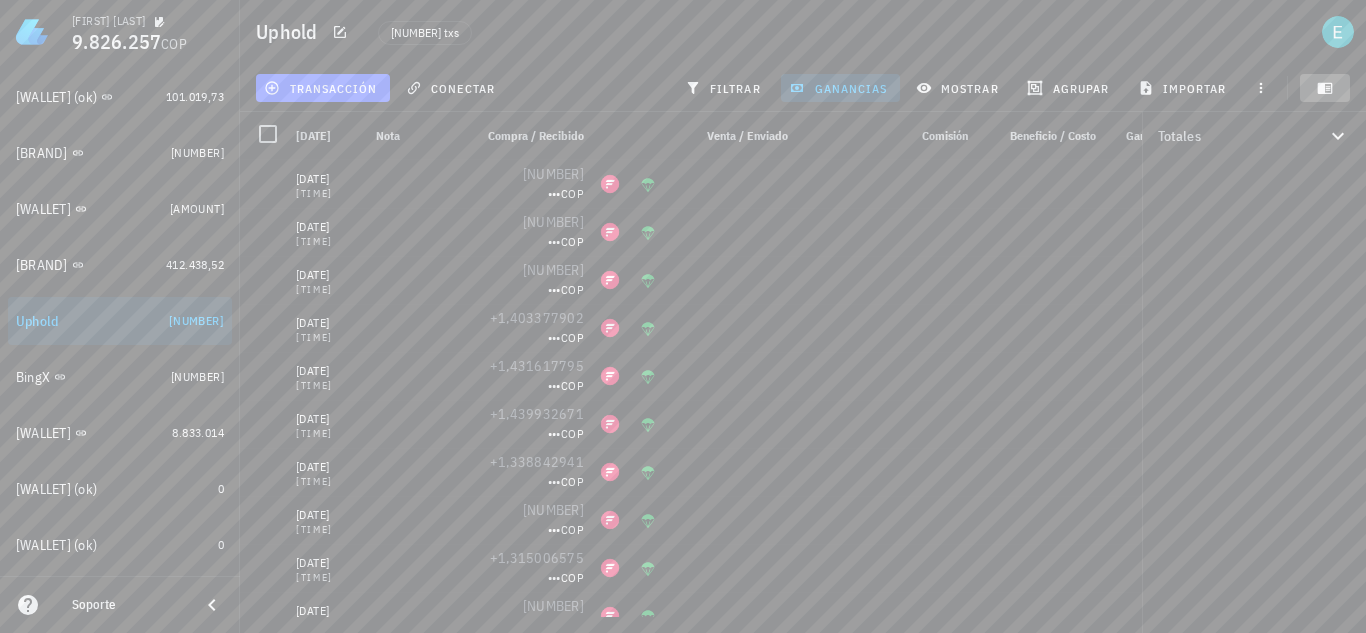 click 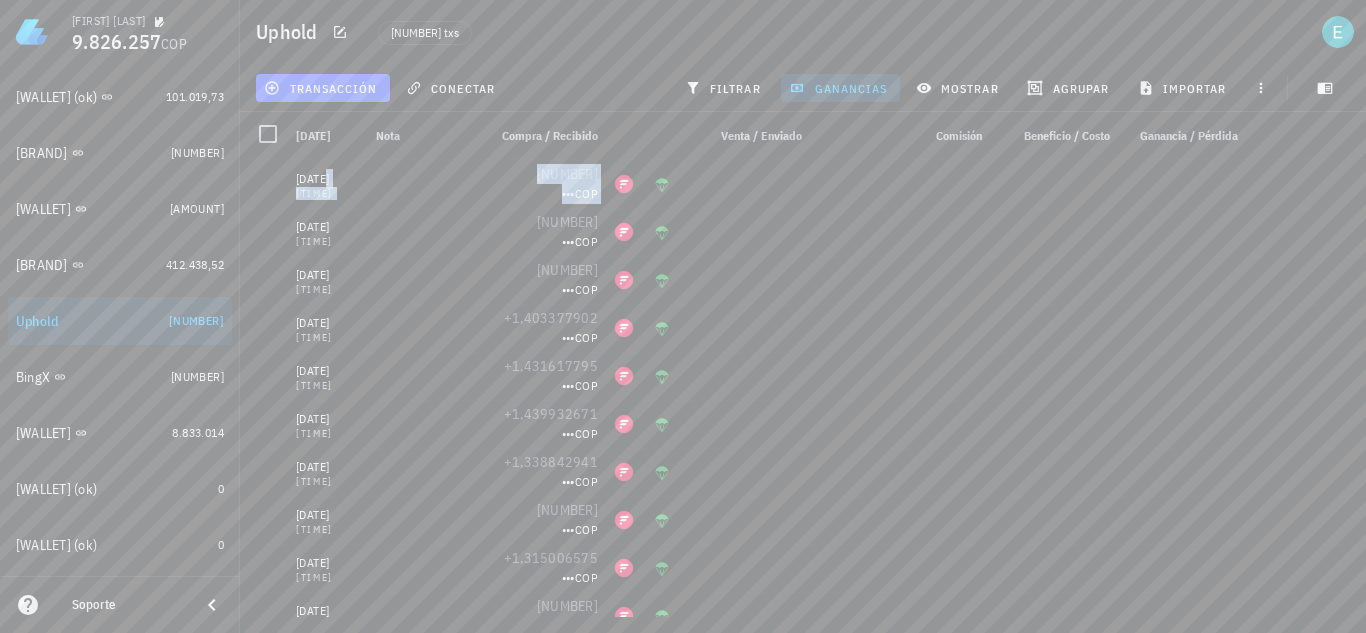 drag, startPoint x: 1352, startPoint y: 202, endPoint x: 1363, endPoint y: 203, distance: 11.045361 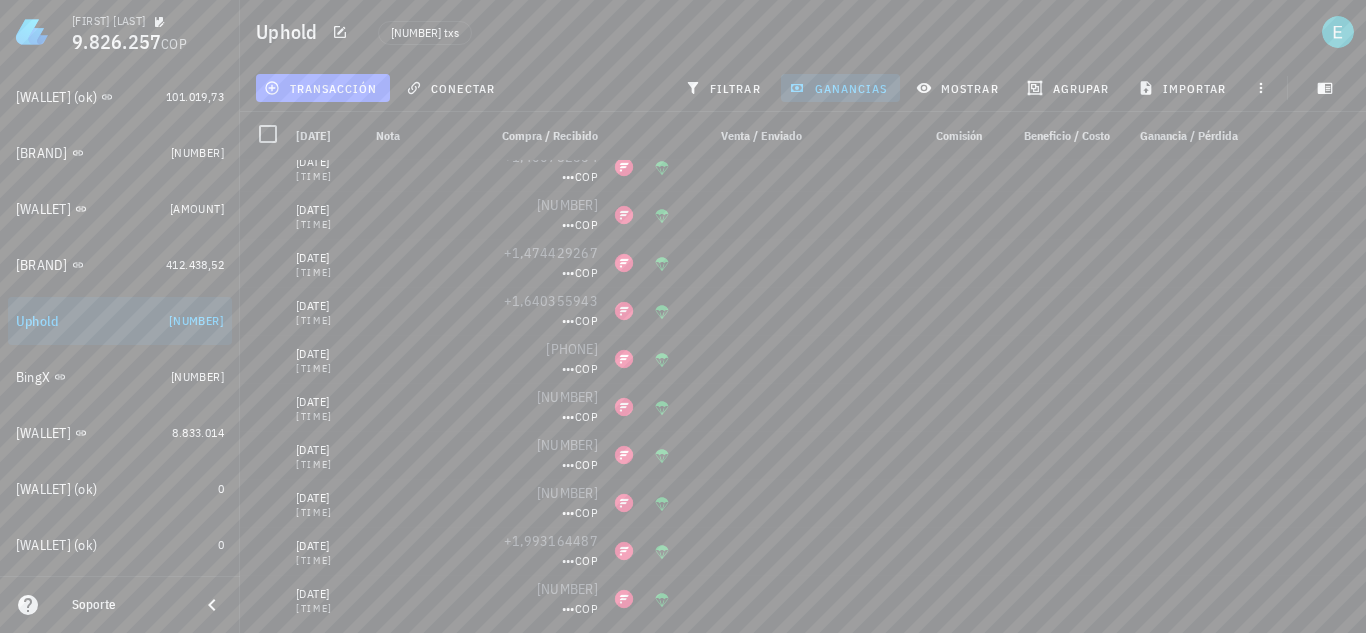 scroll, scrollTop: 839, scrollLeft: 0, axis: vertical 